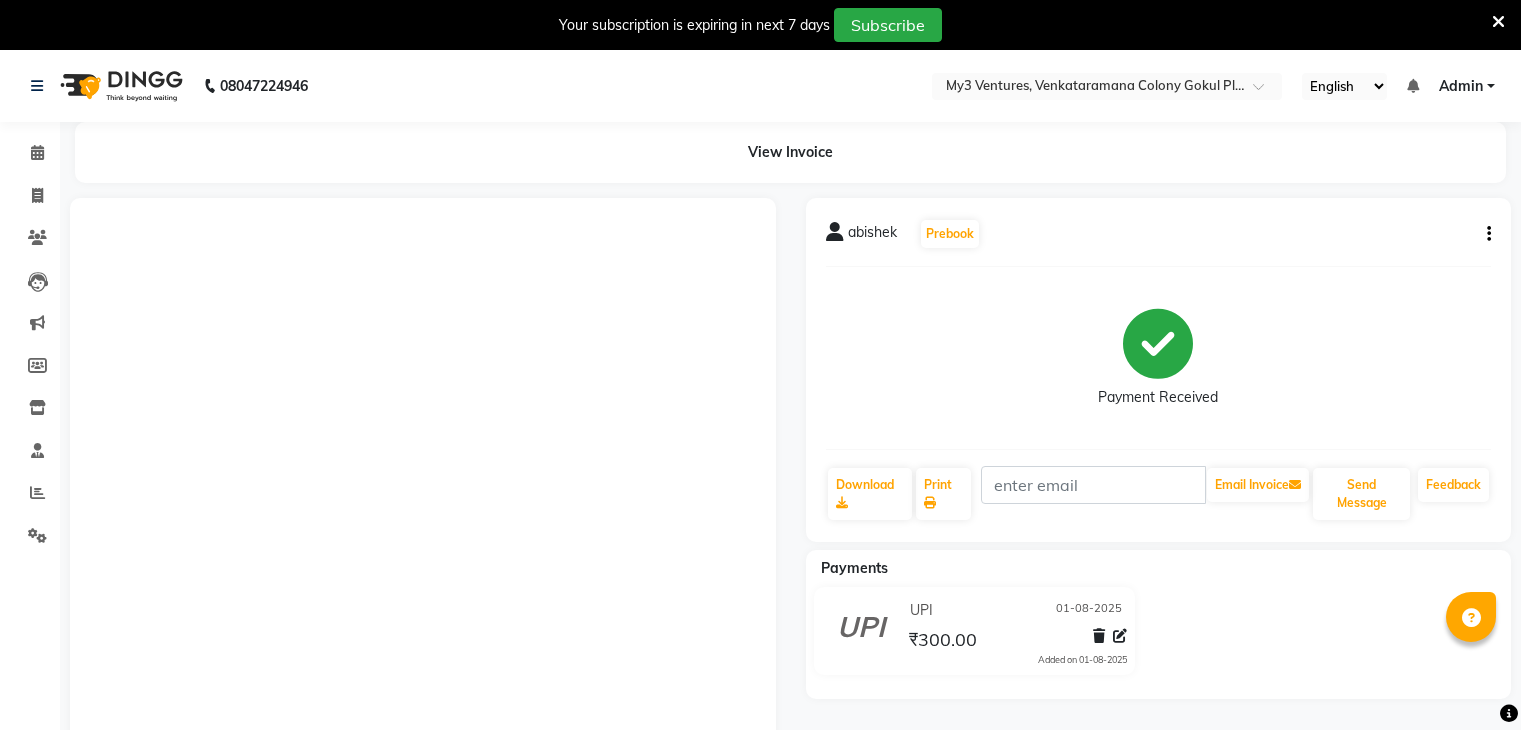 scroll, scrollTop: 220, scrollLeft: 0, axis: vertical 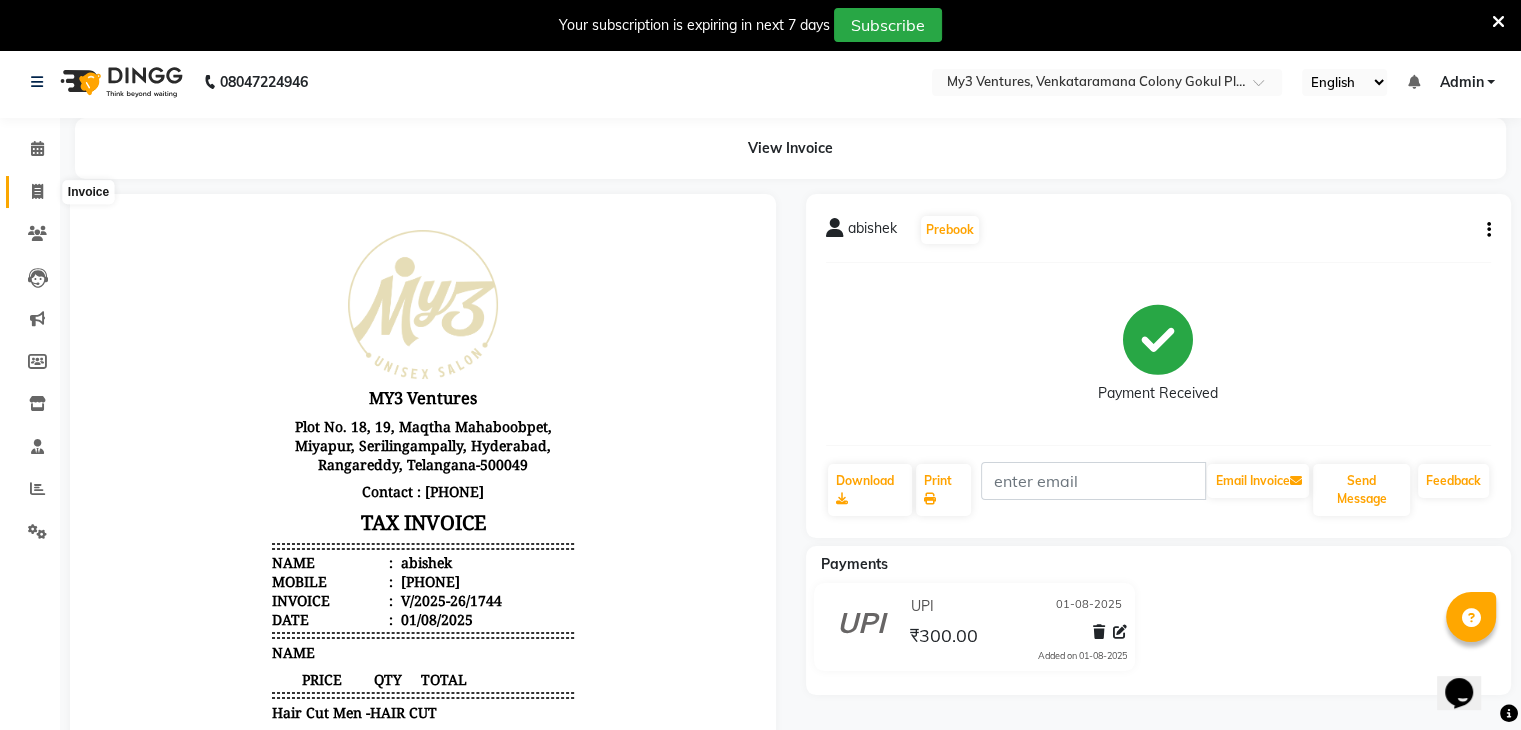 click 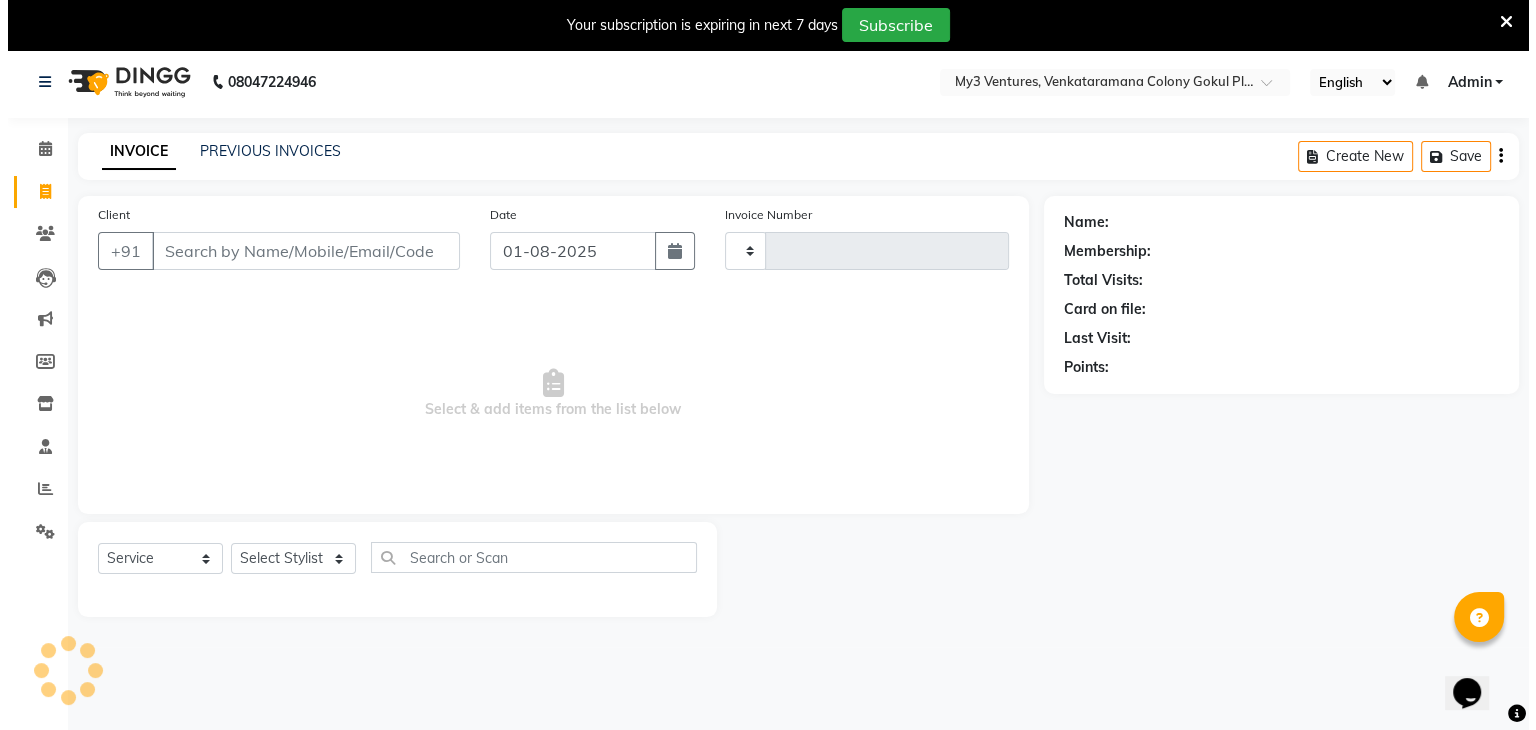 scroll, scrollTop: 50, scrollLeft: 0, axis: vertical 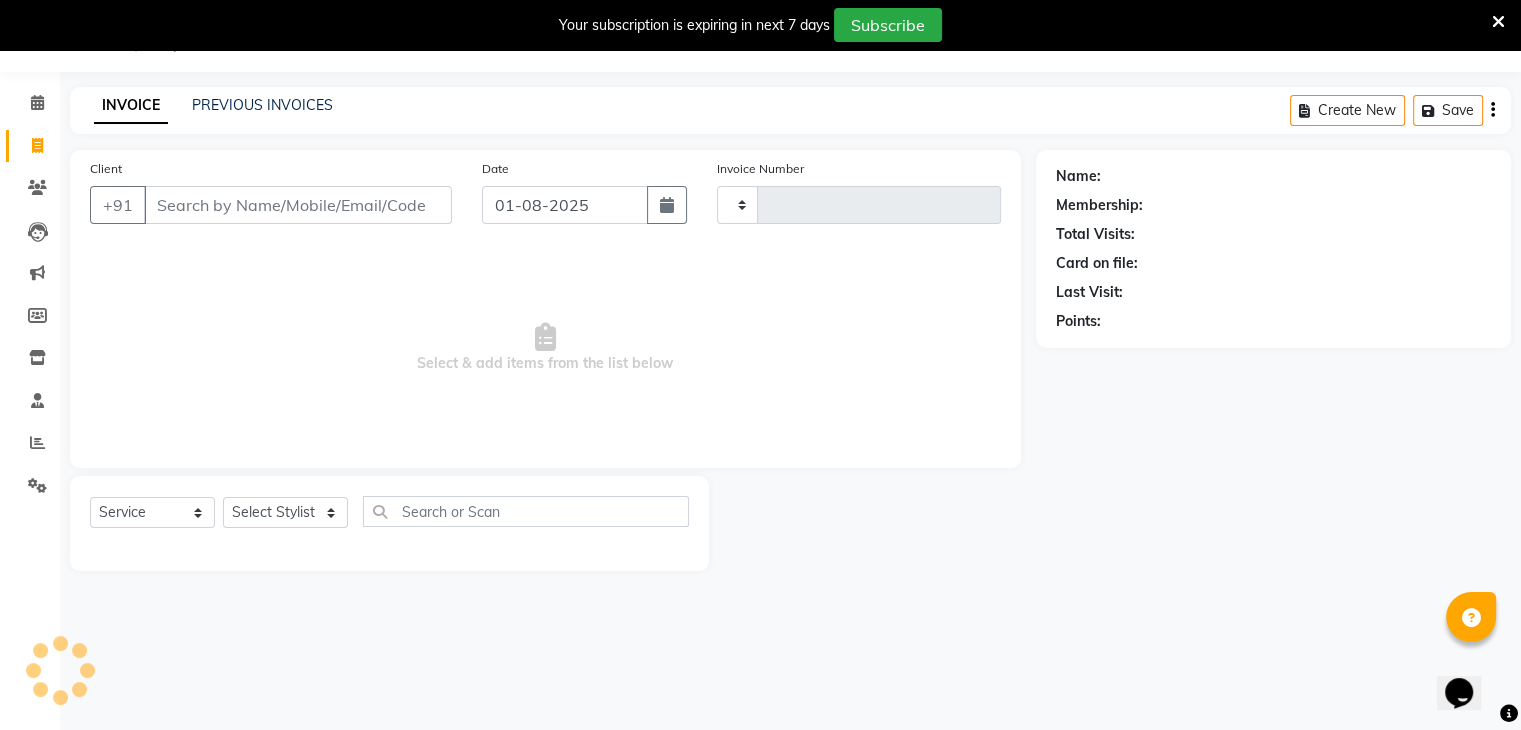 type on "1745" 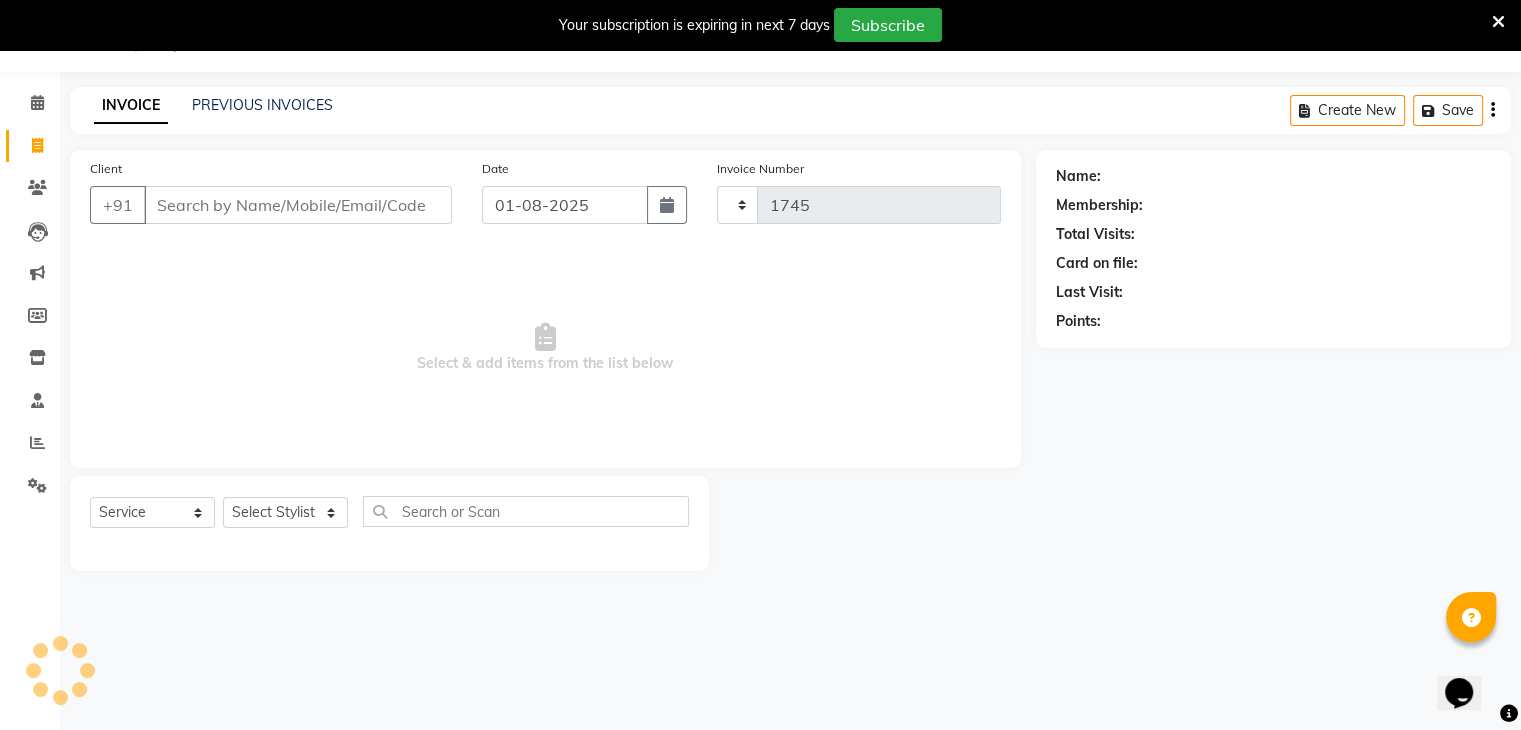 select on "6707" 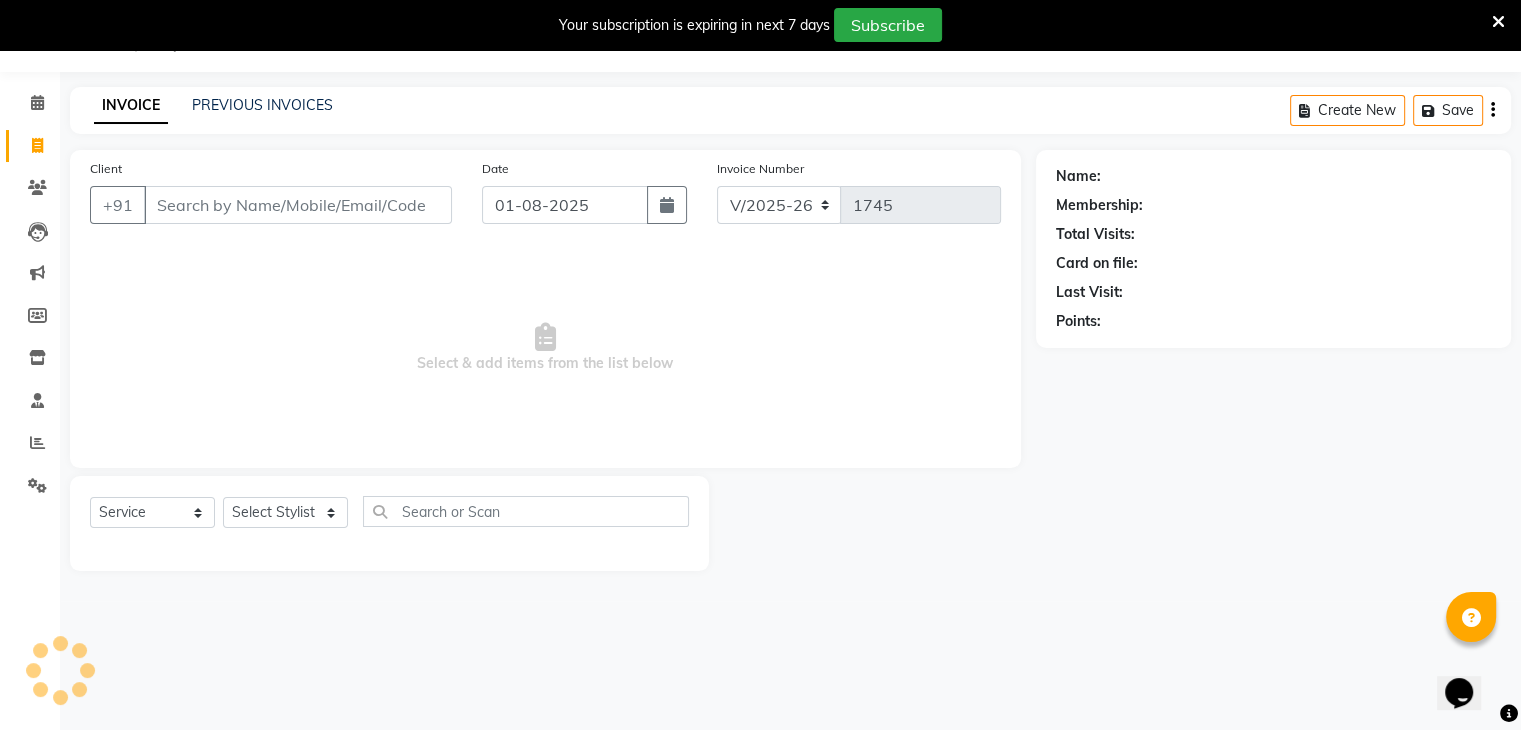 click on "Client" at bounding box center [298, 205] 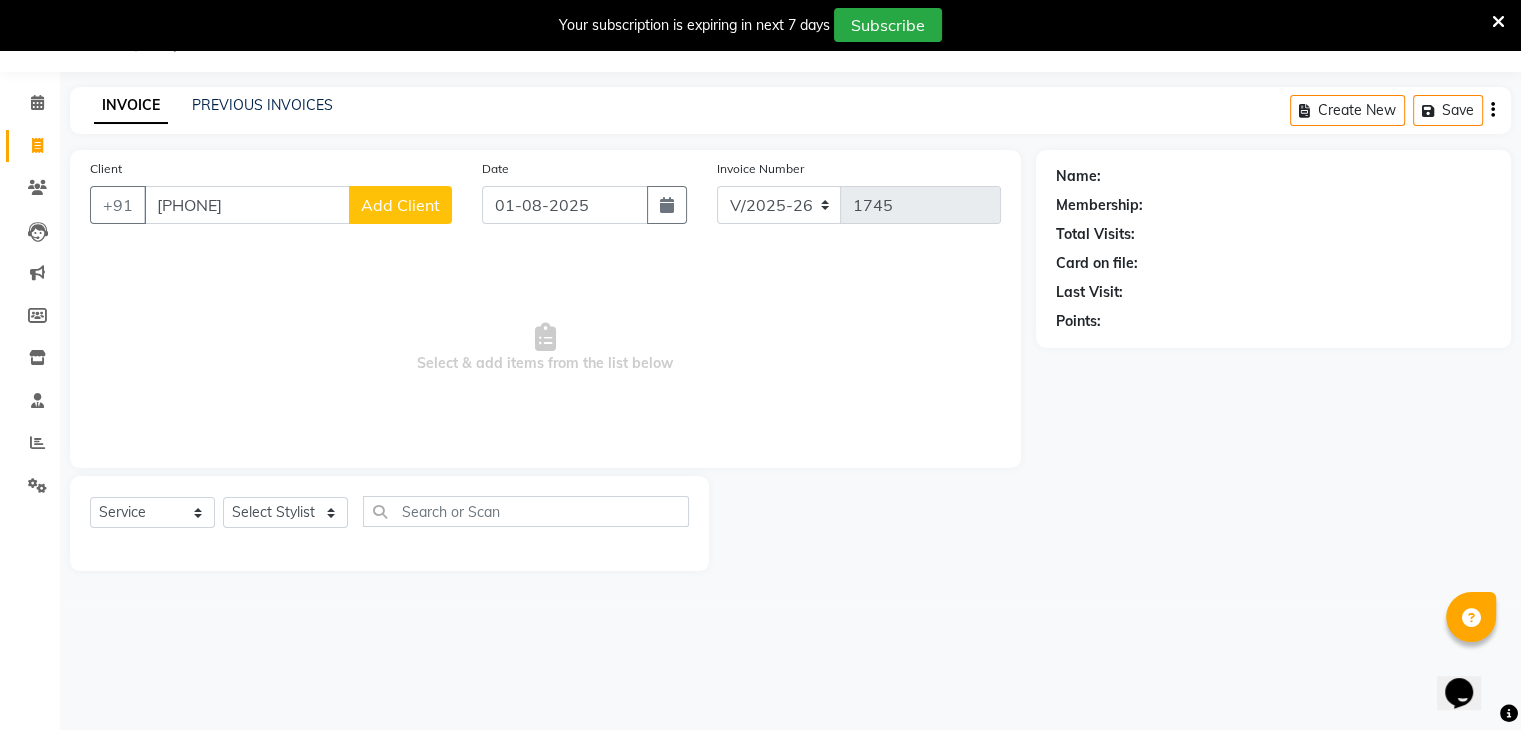 type on "[PHONE]" 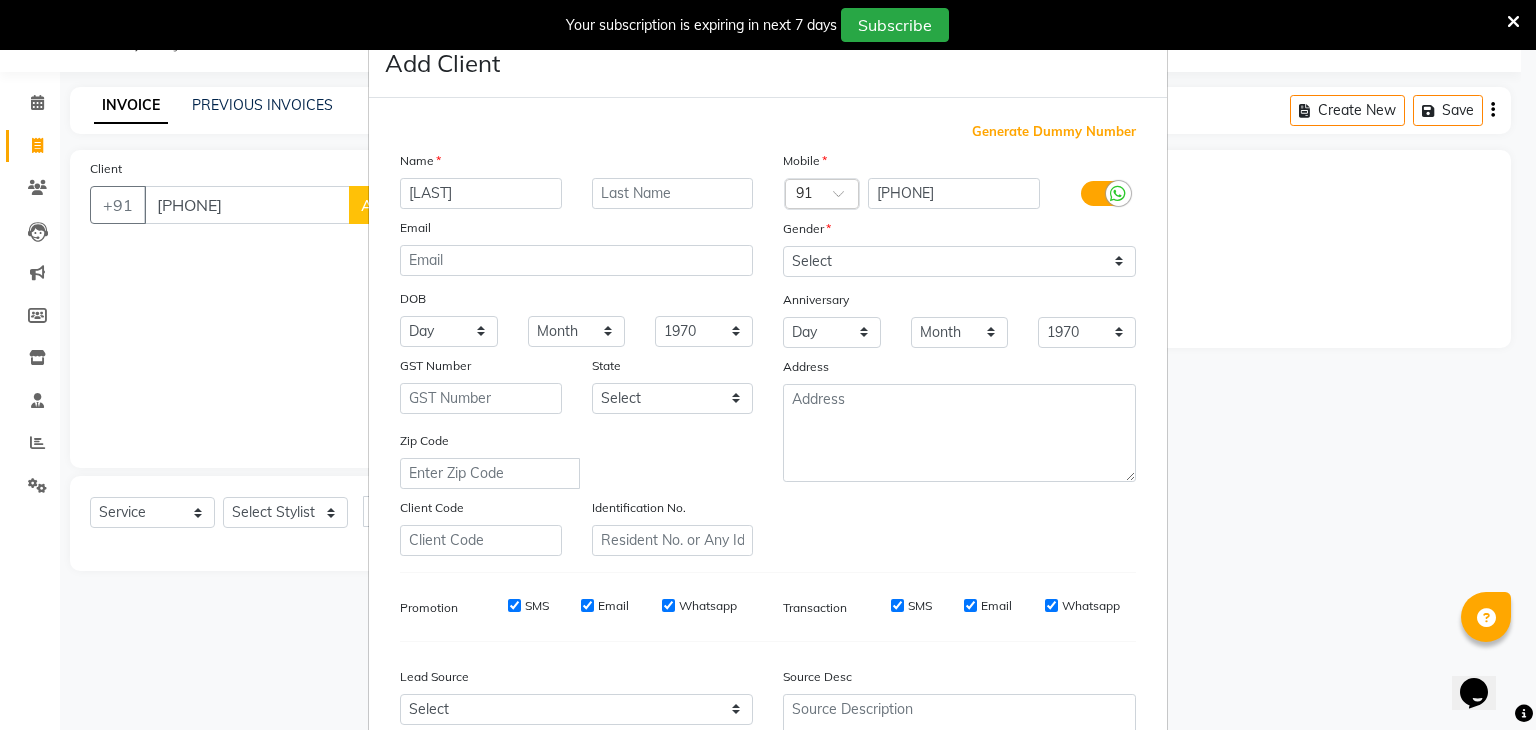 type on "[LAST]" 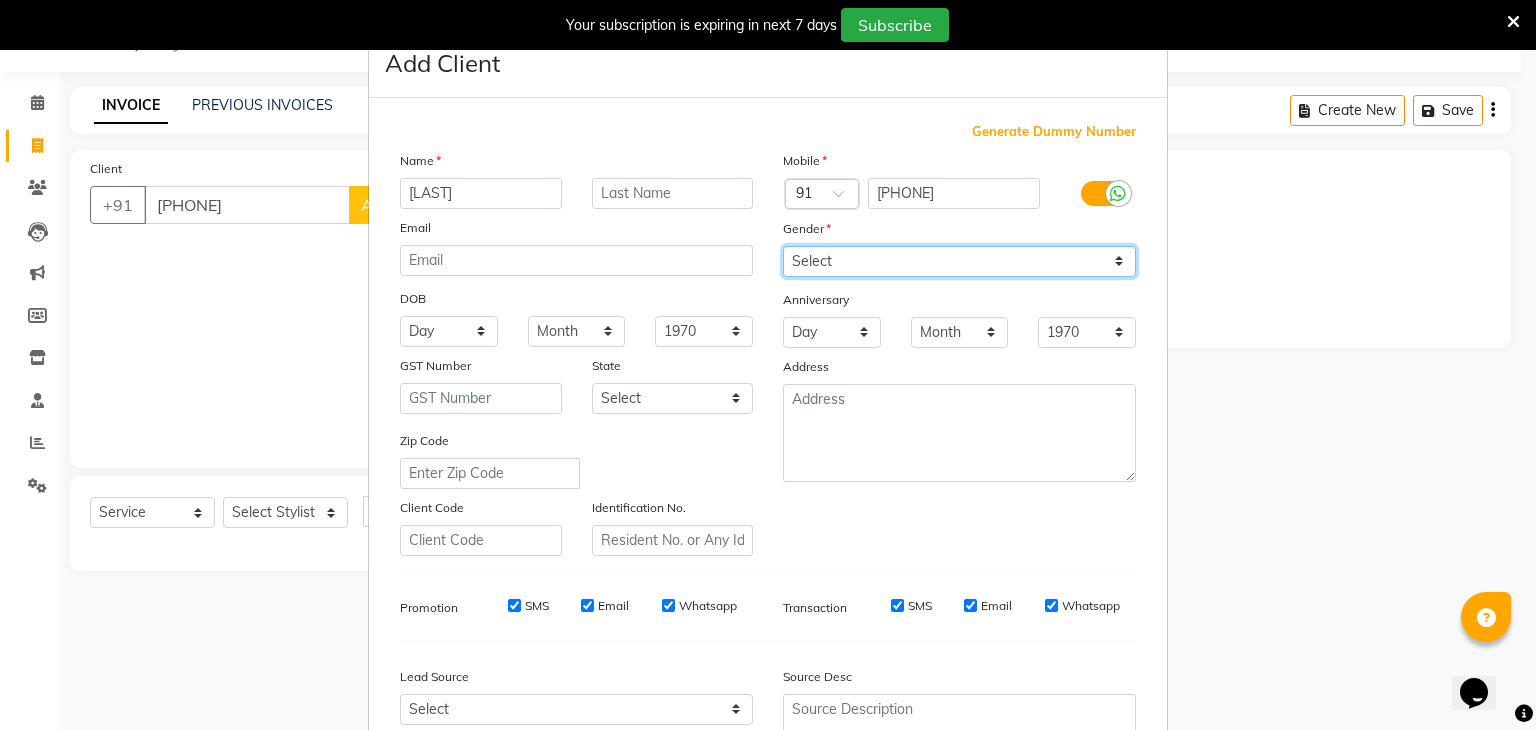 click on "Select Male Female Other Prefer Not To Say" at bounding box center (959, 261) 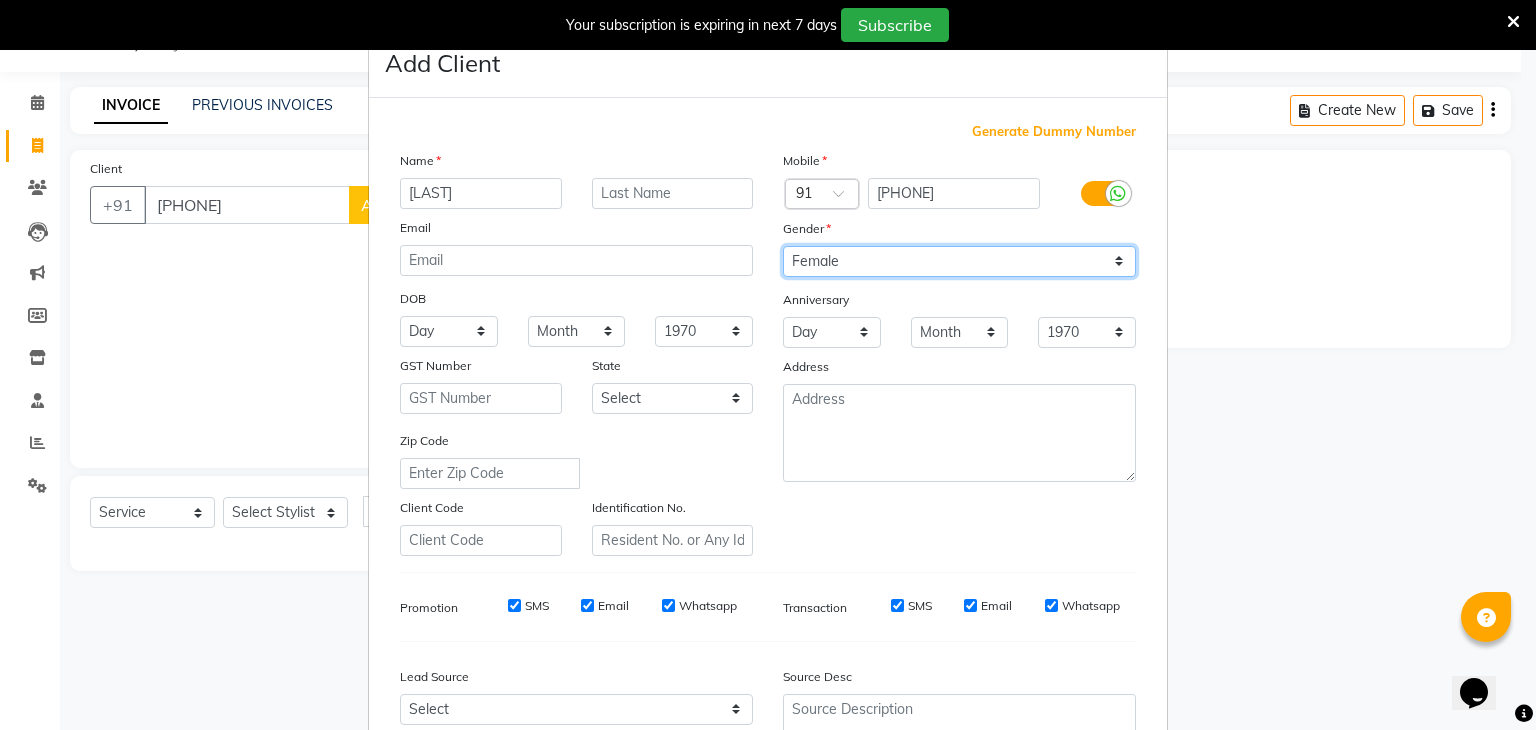 click on "Select Male Female Other Prefer Not To Say" at bounding box center (959, 261) 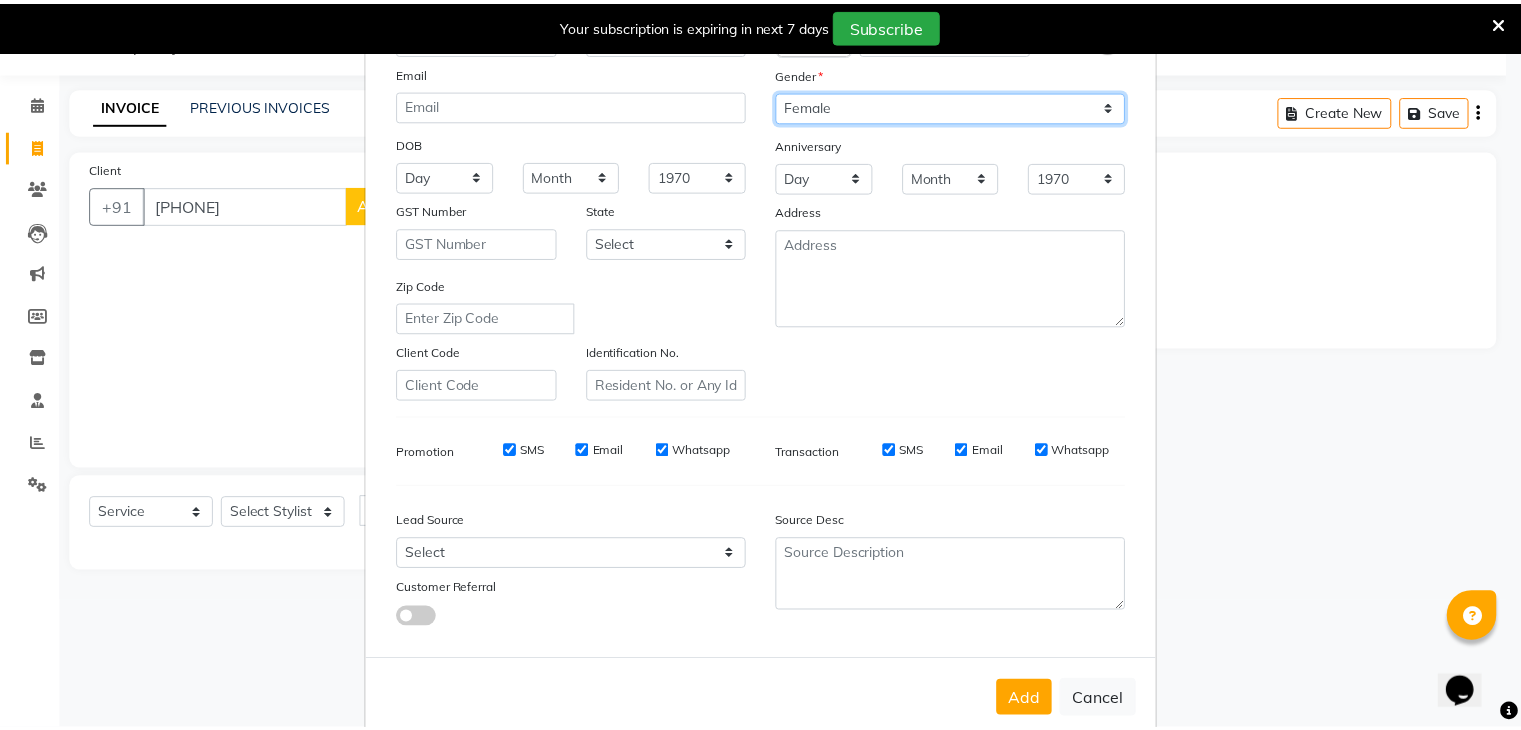 scroll, scrollTop: 203, scrollLeft: 0, axis: vertical 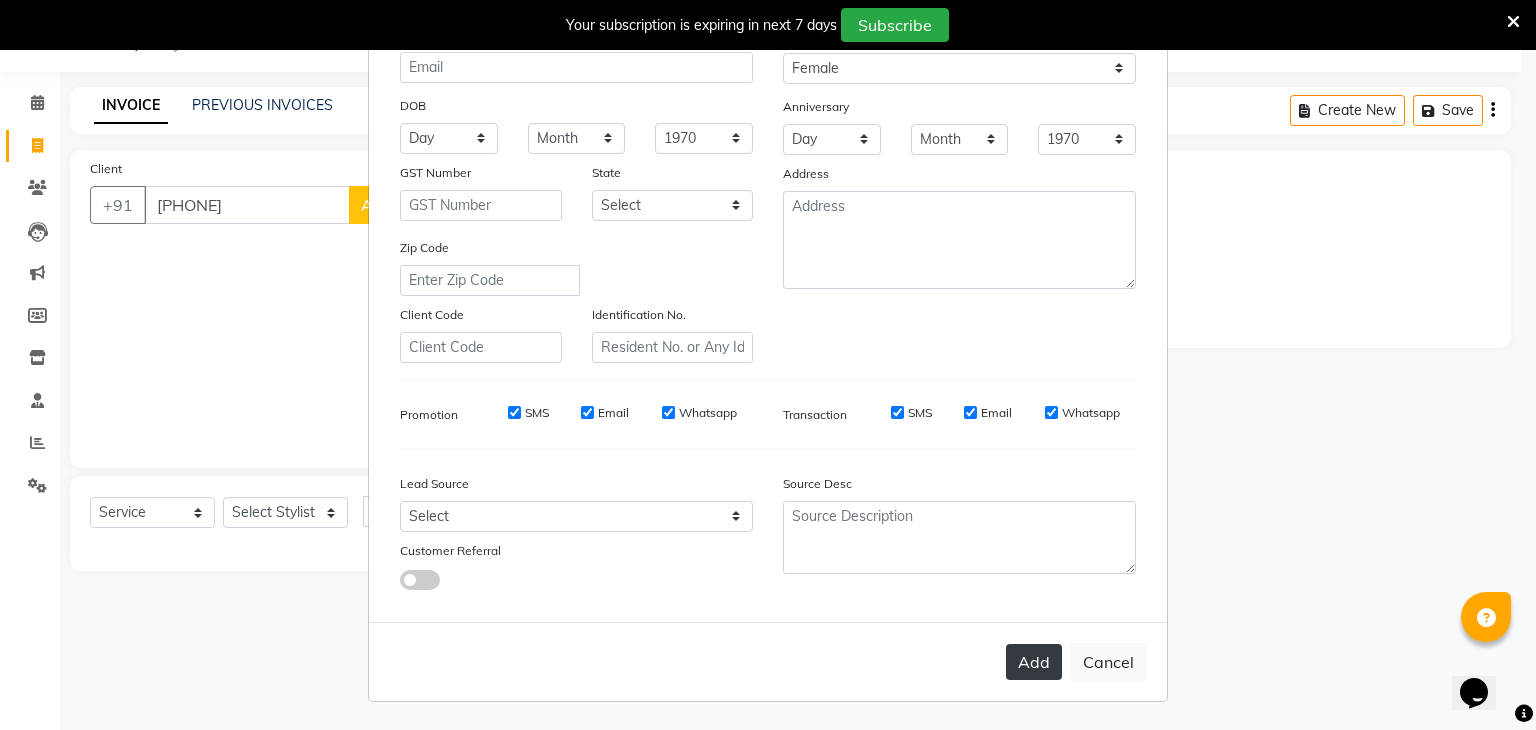 click on "Add" at bounding box center (1034, 662) 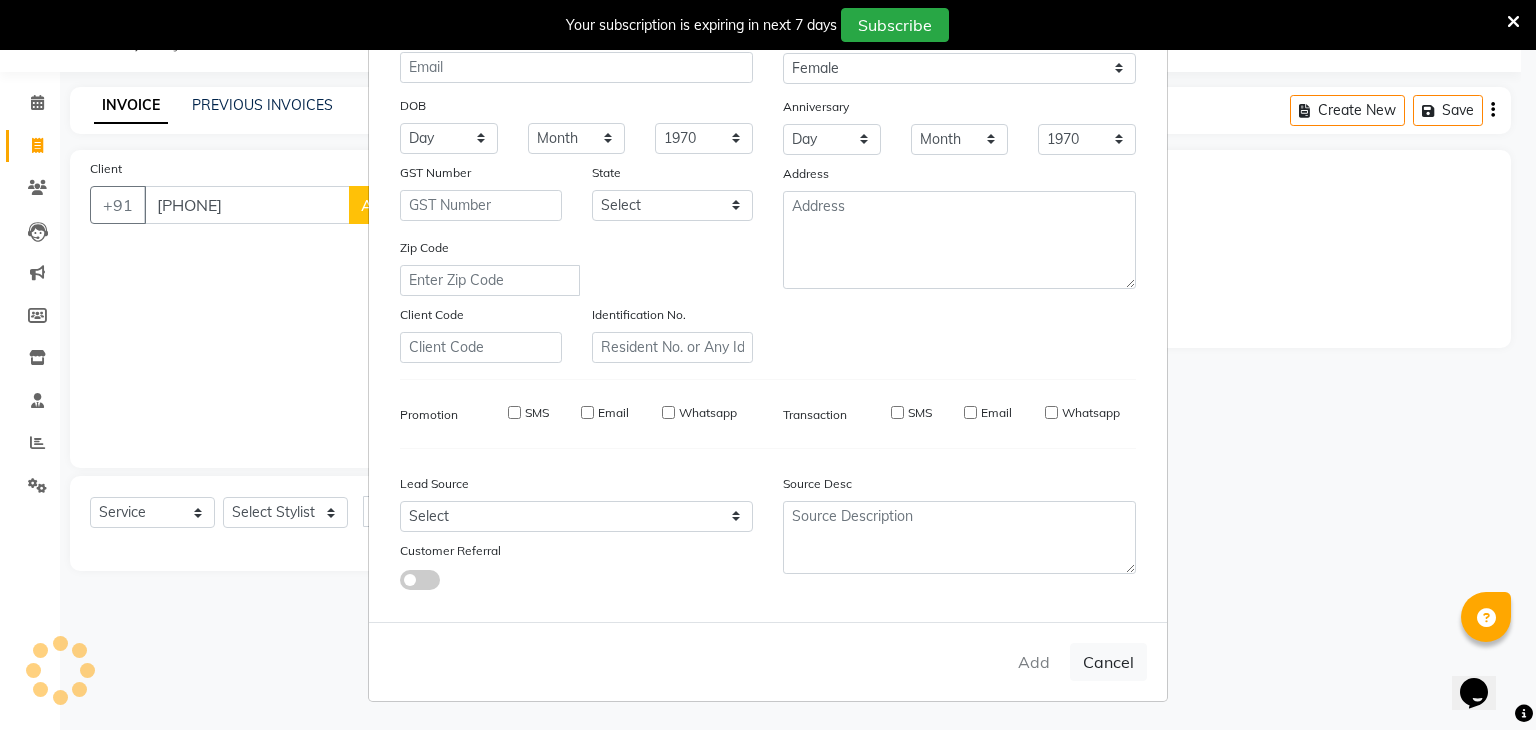 type 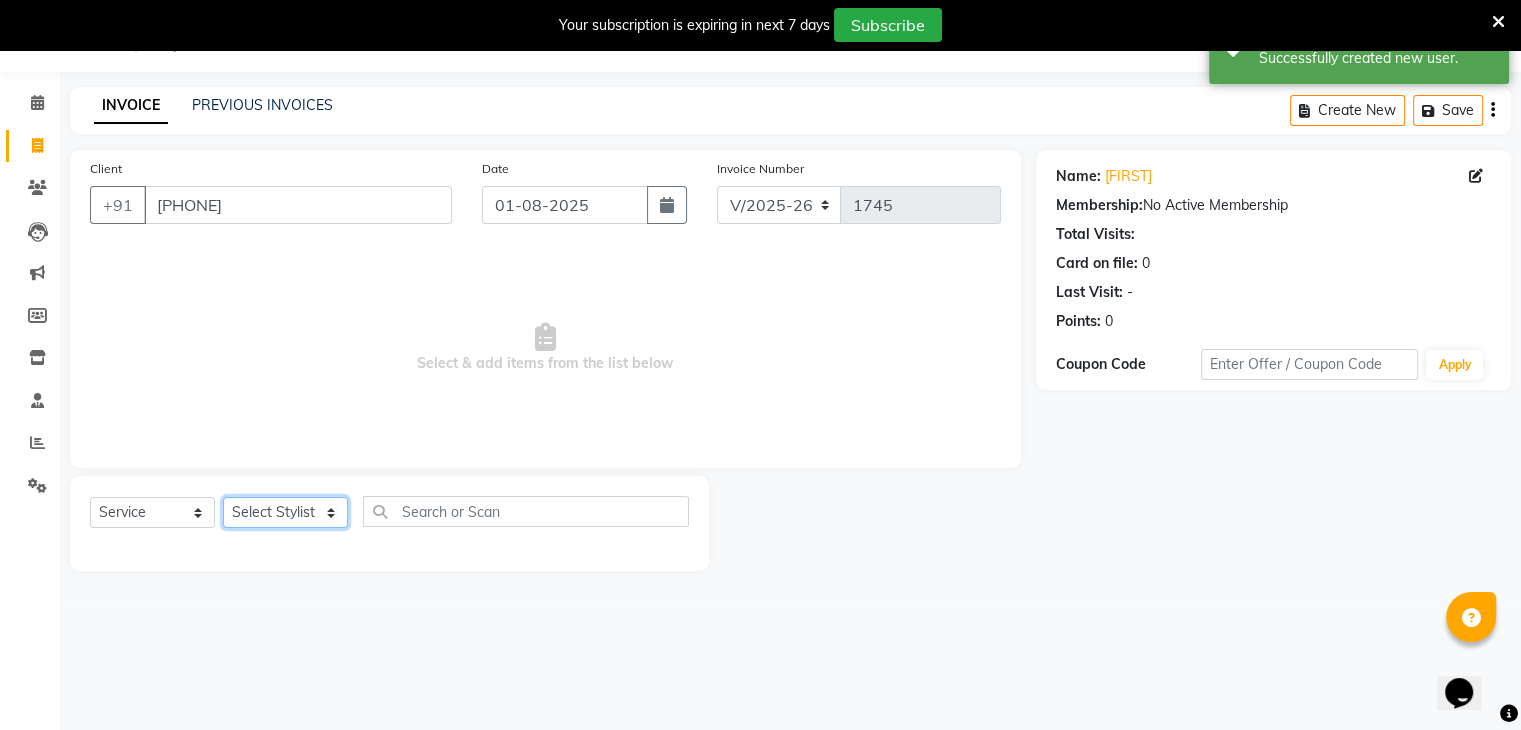 click on "Select Stylist ajju azam divya rihan Sahzad sowjanya srilatha Swapna Zeeshan" 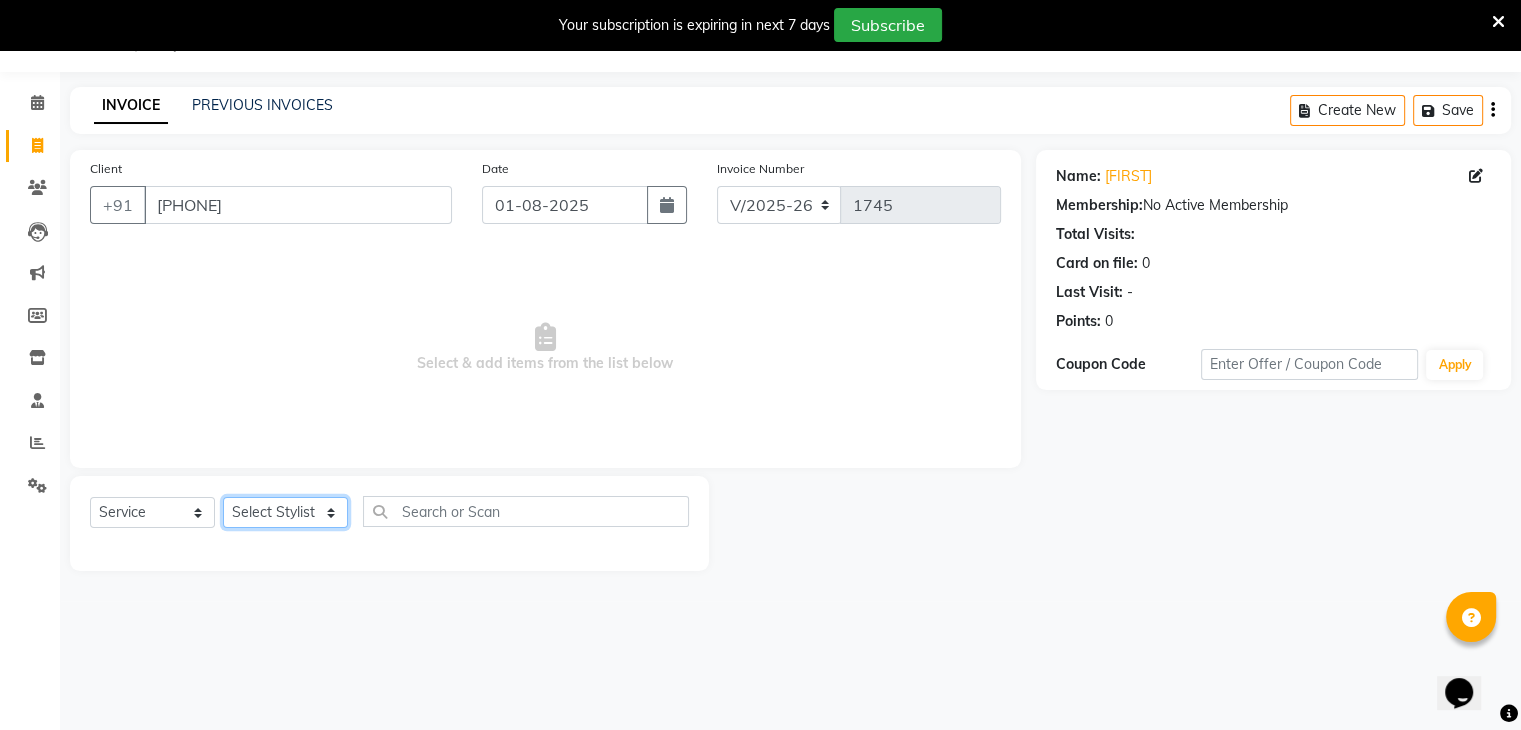 select on "72747" 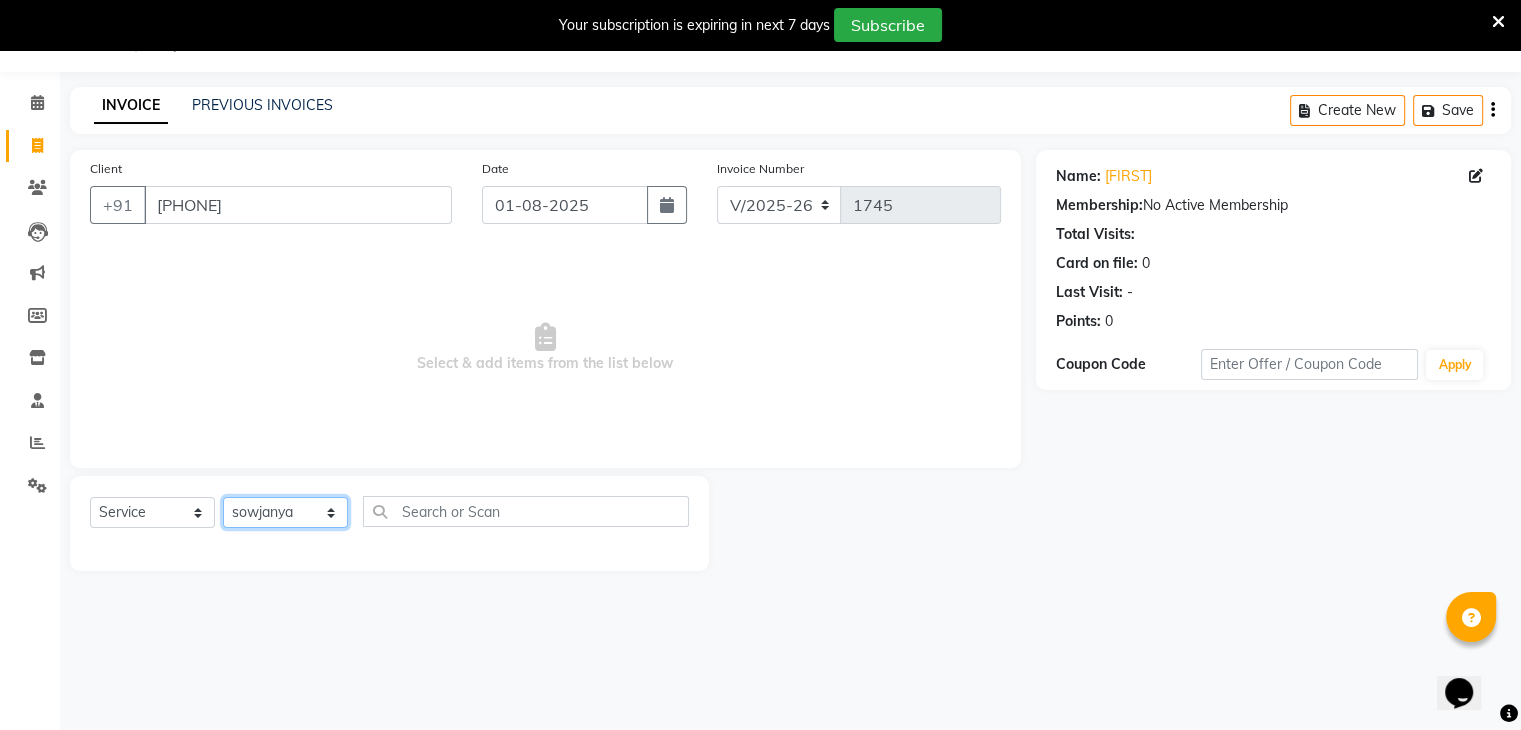 click on "Select Stylist ajju azam divya rihan Sahzad sowjanya srilatha Swapna Zeeshan" 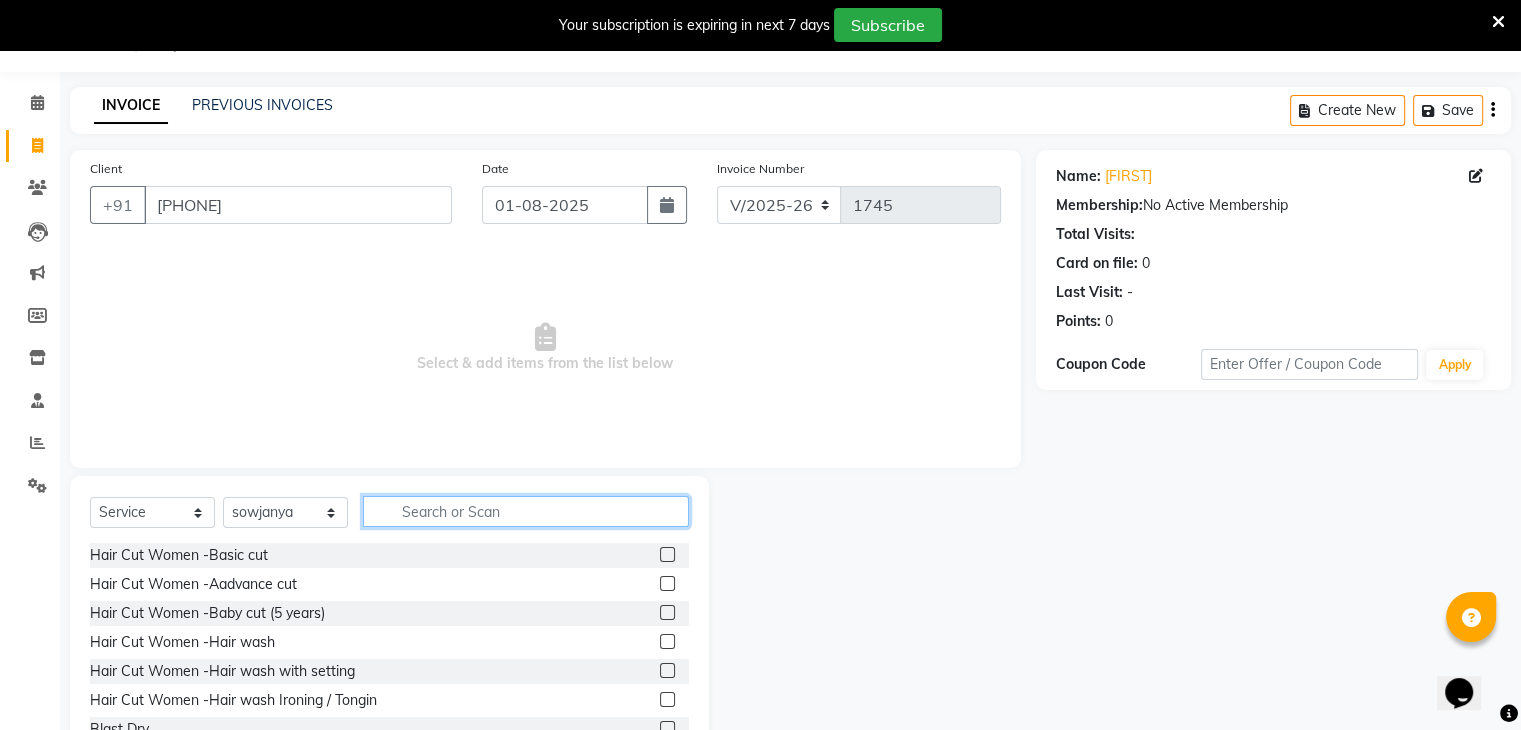 click 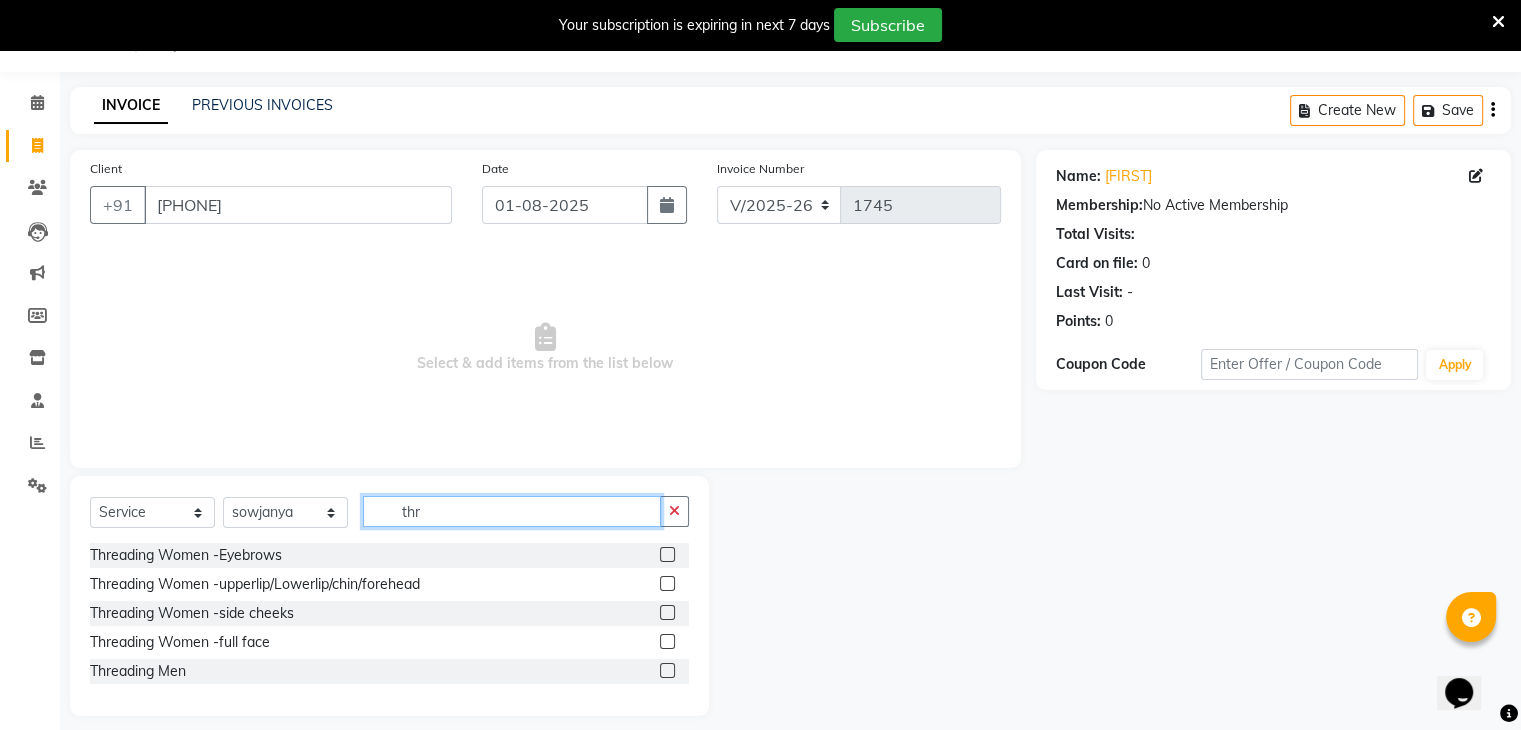type on "thr" 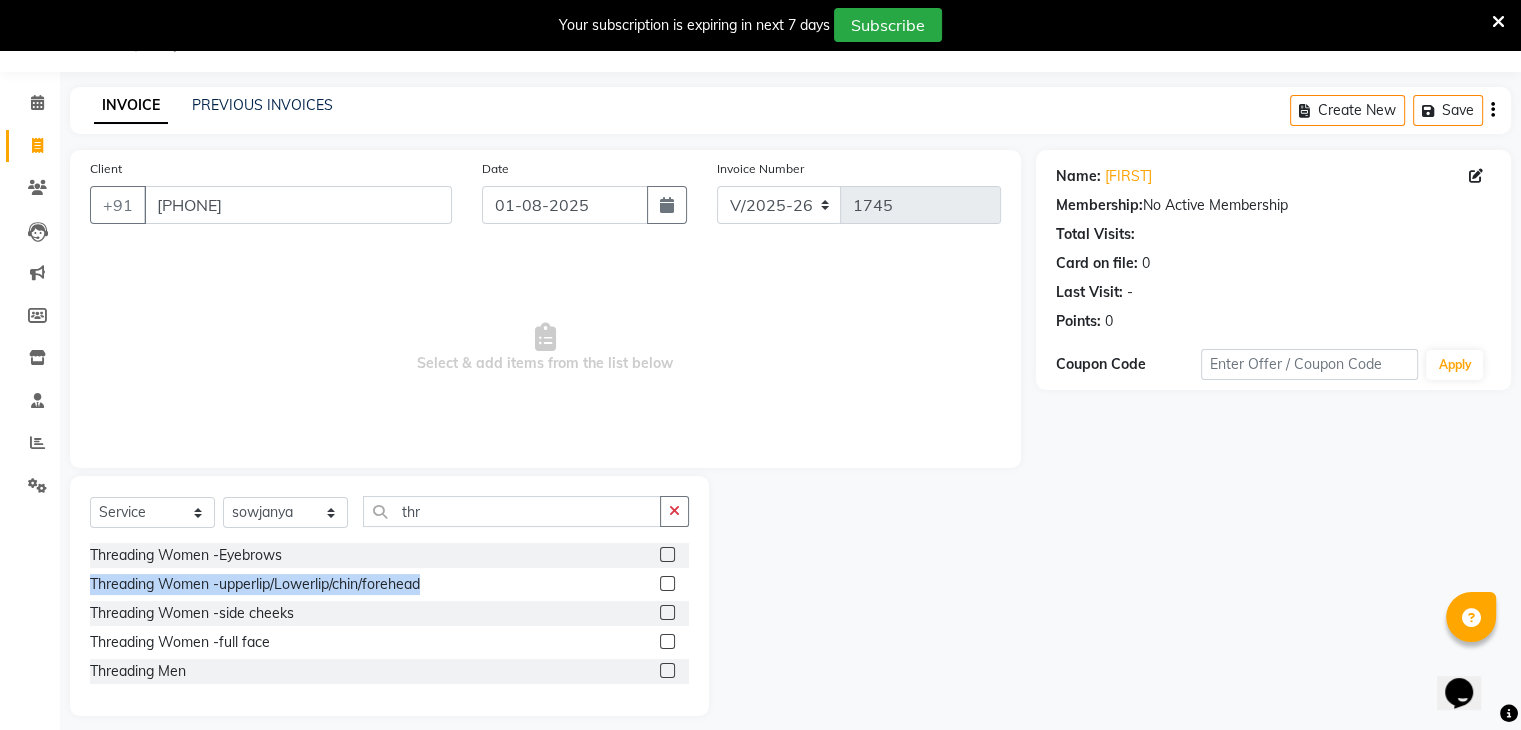 drag, startPoint x: 668, startPoint y: 547, endPoint x: 666, endPoint y: 579, distance: 32.06244 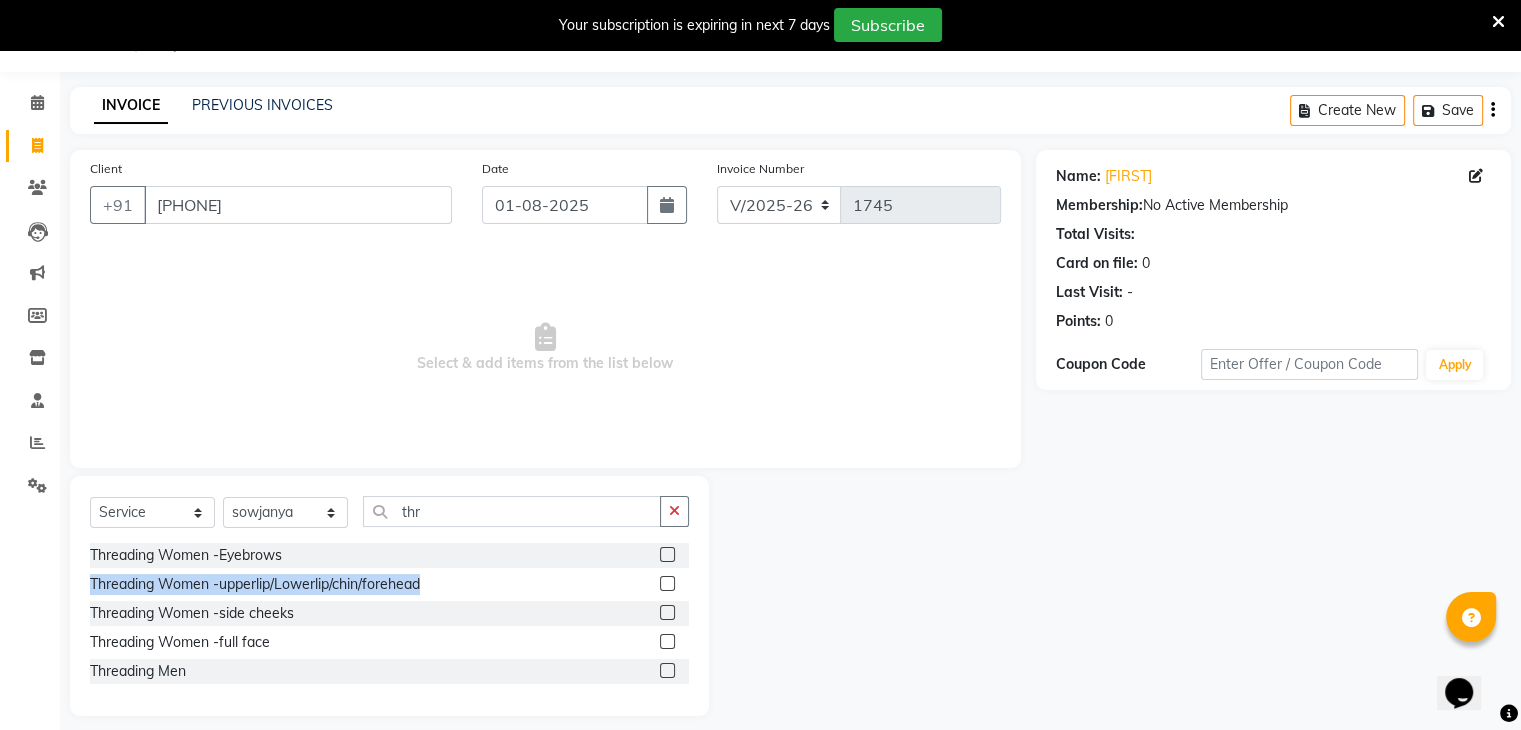 click on "Threading Women -Eyebrows  Threading Women -upperlip/Lowerlip/chin/forehead  Threading Women -side cheeks  Threading Women -full face  Threading Men" 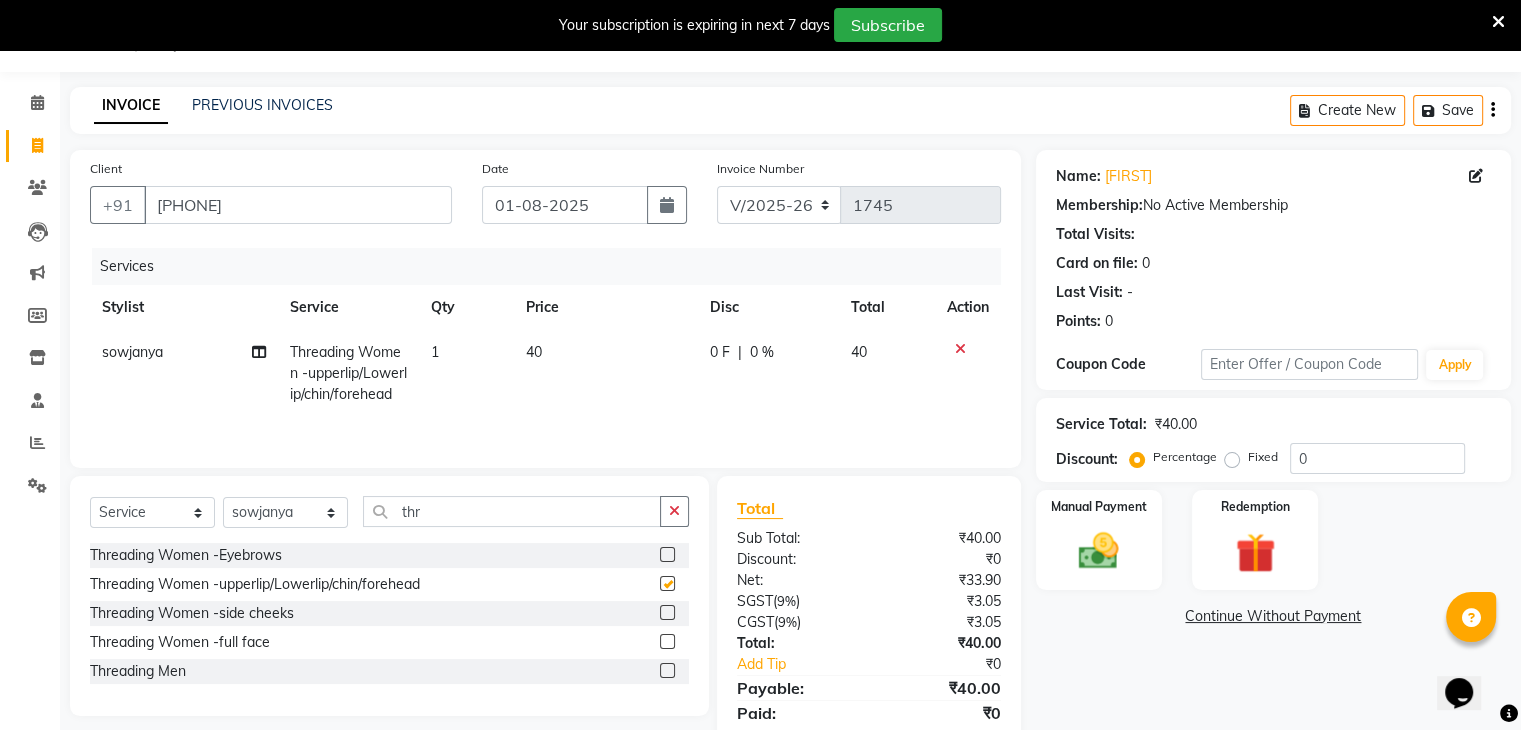 checkbox on "false" 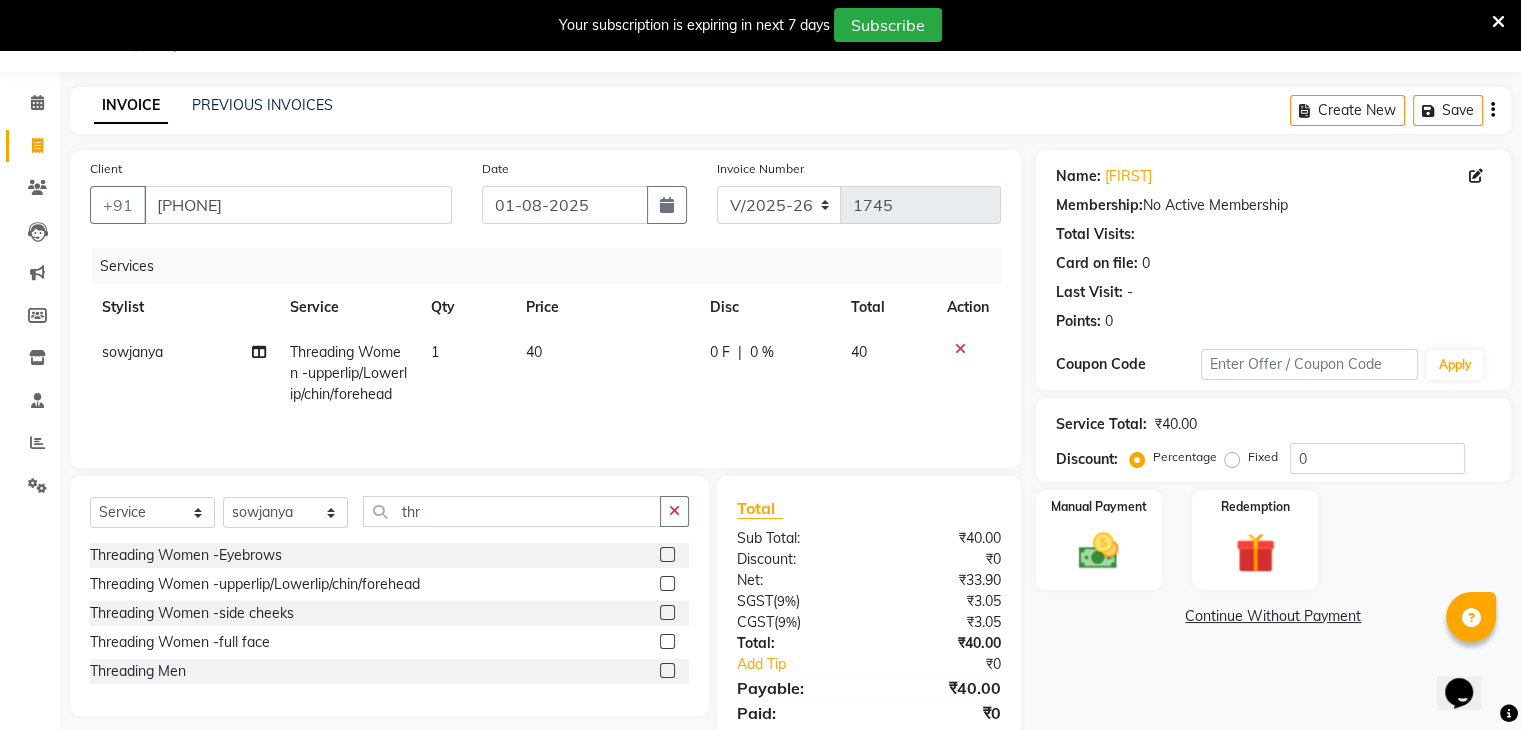click 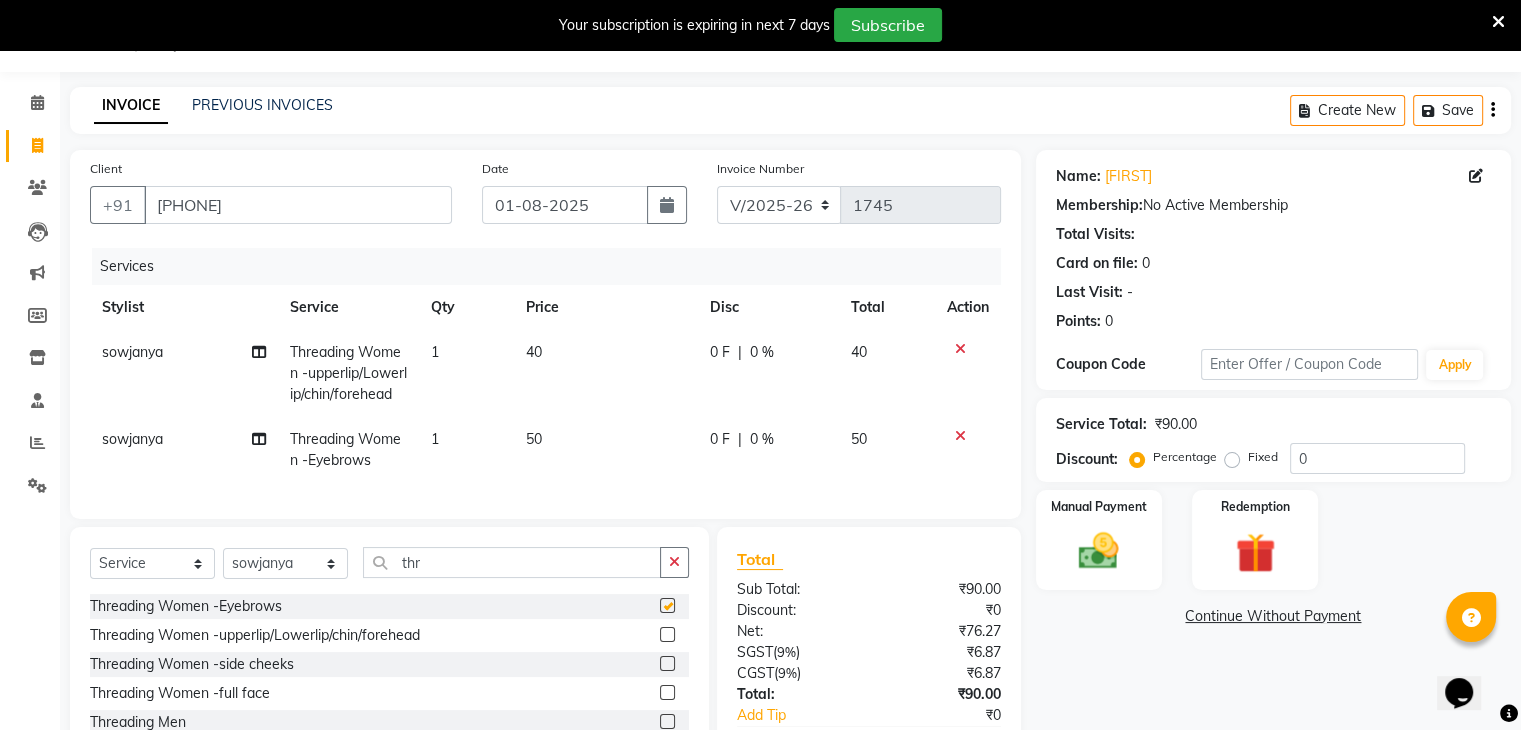checkbox on "false" 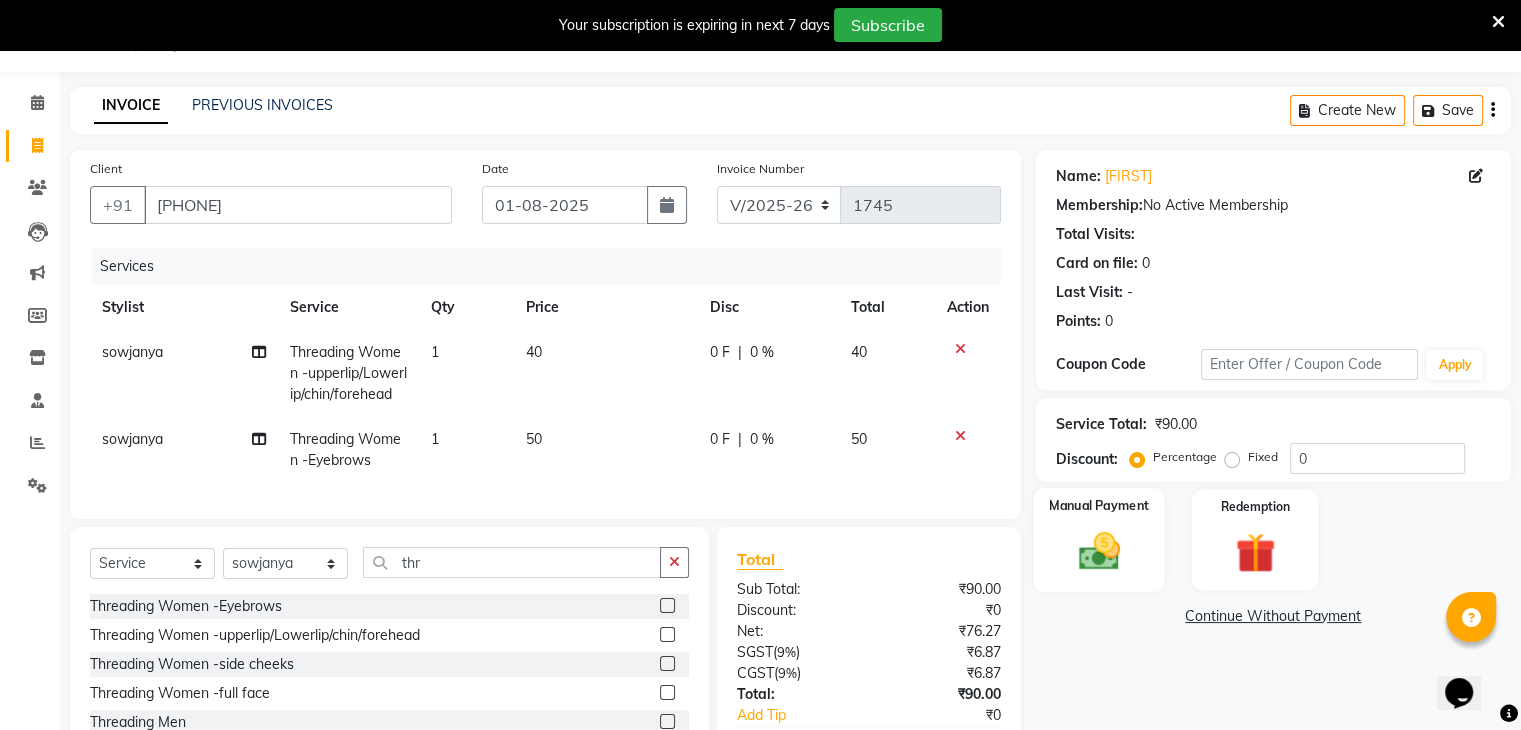click on "Manual Payment" 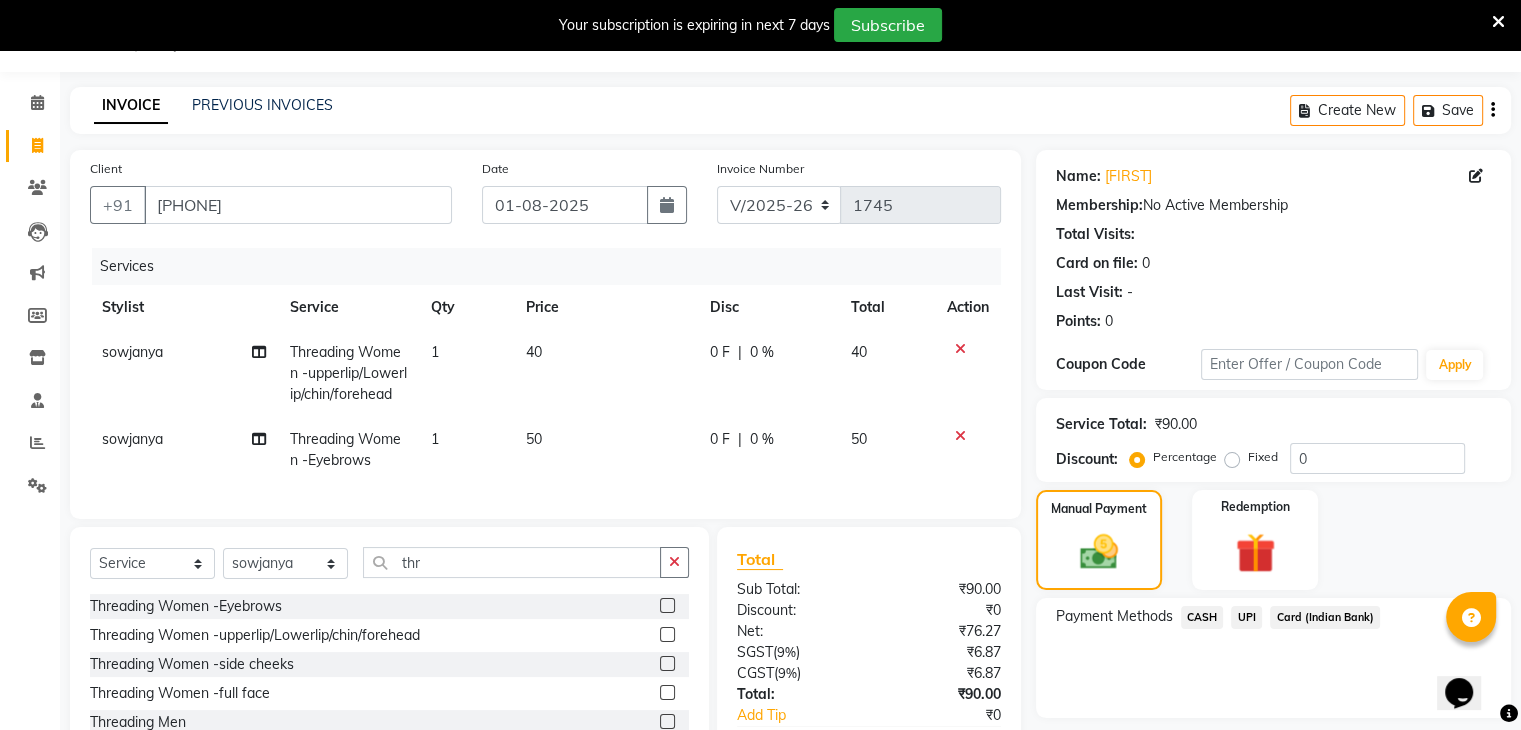 click on "UPI" 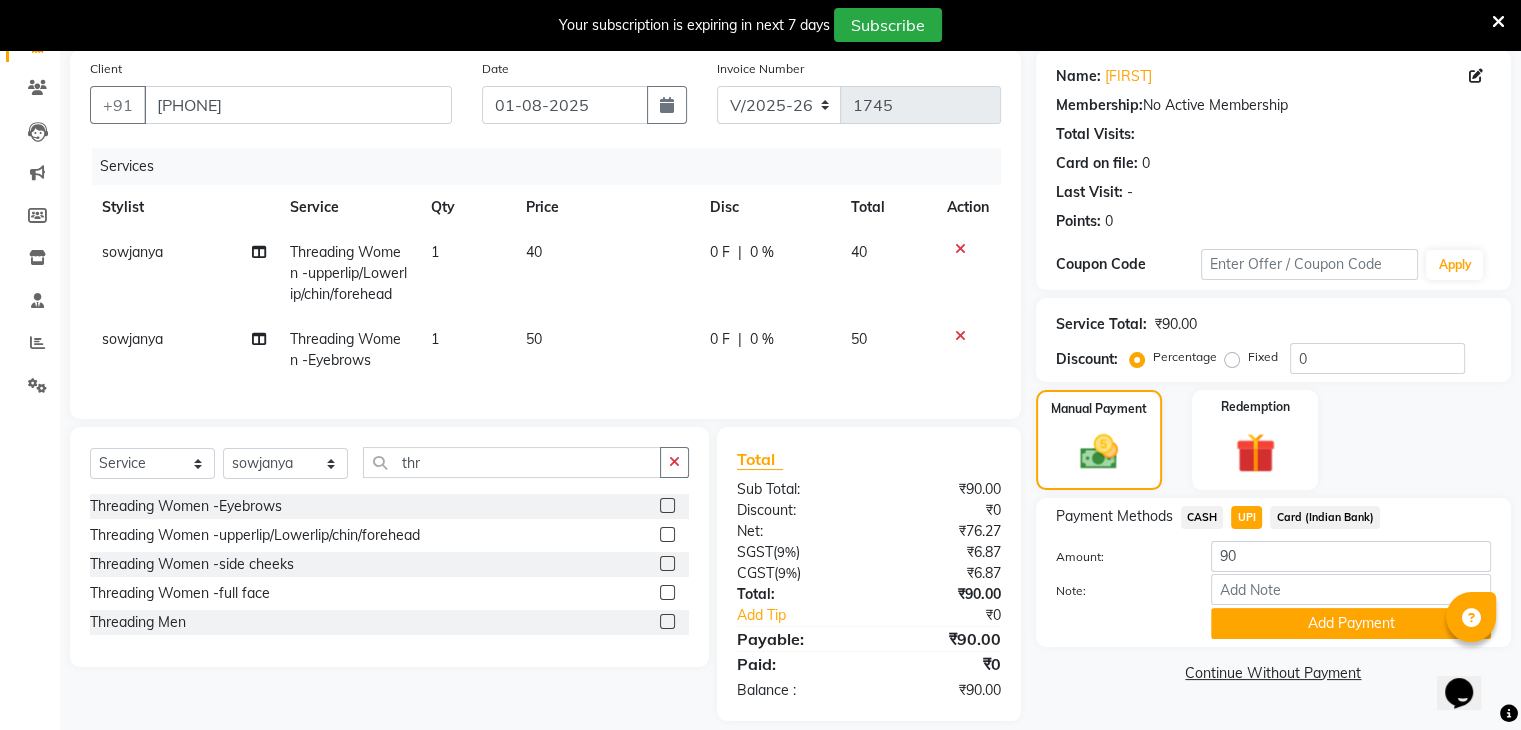 scroll, scrollTop: 179, scrollLeft: 0, axis: vertical 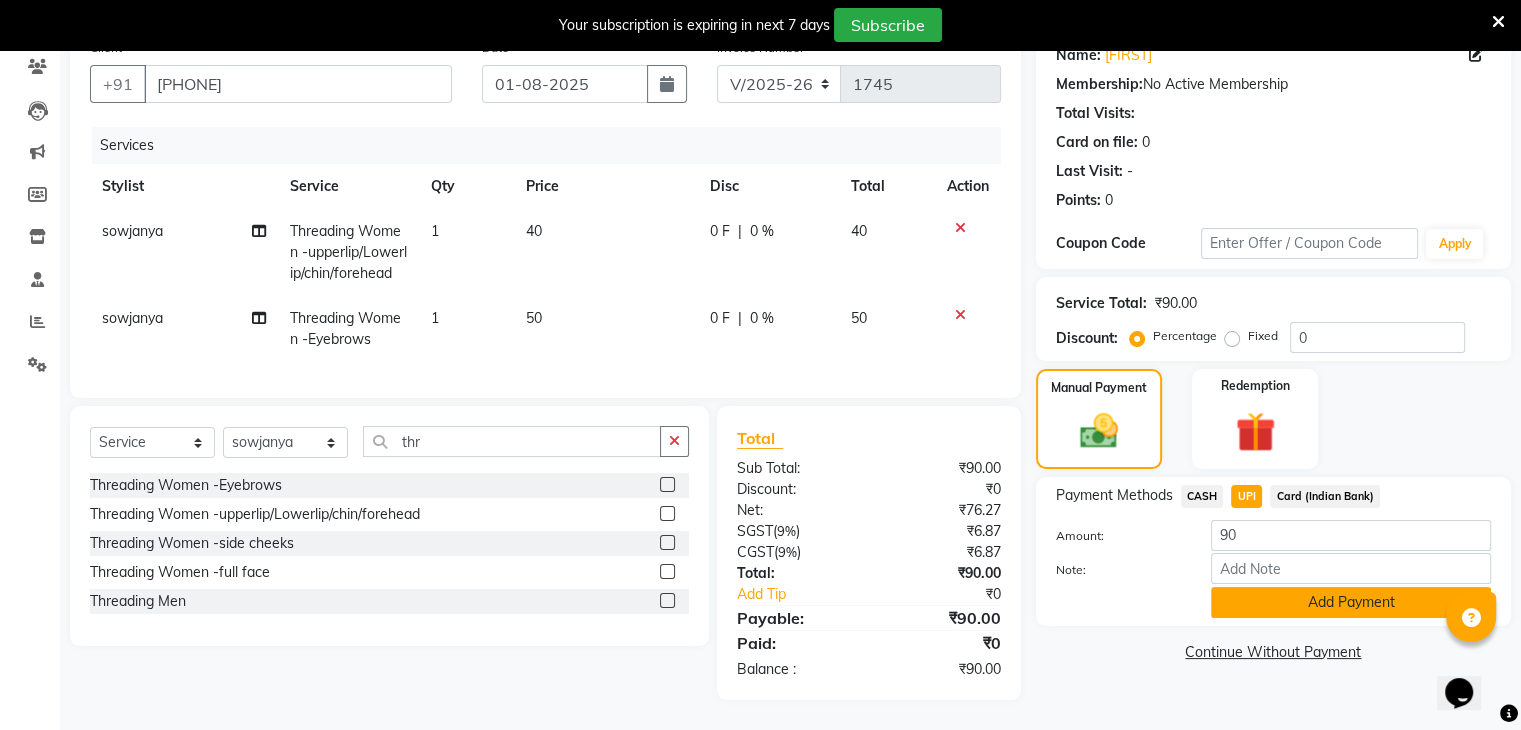 click on "Add Payment" 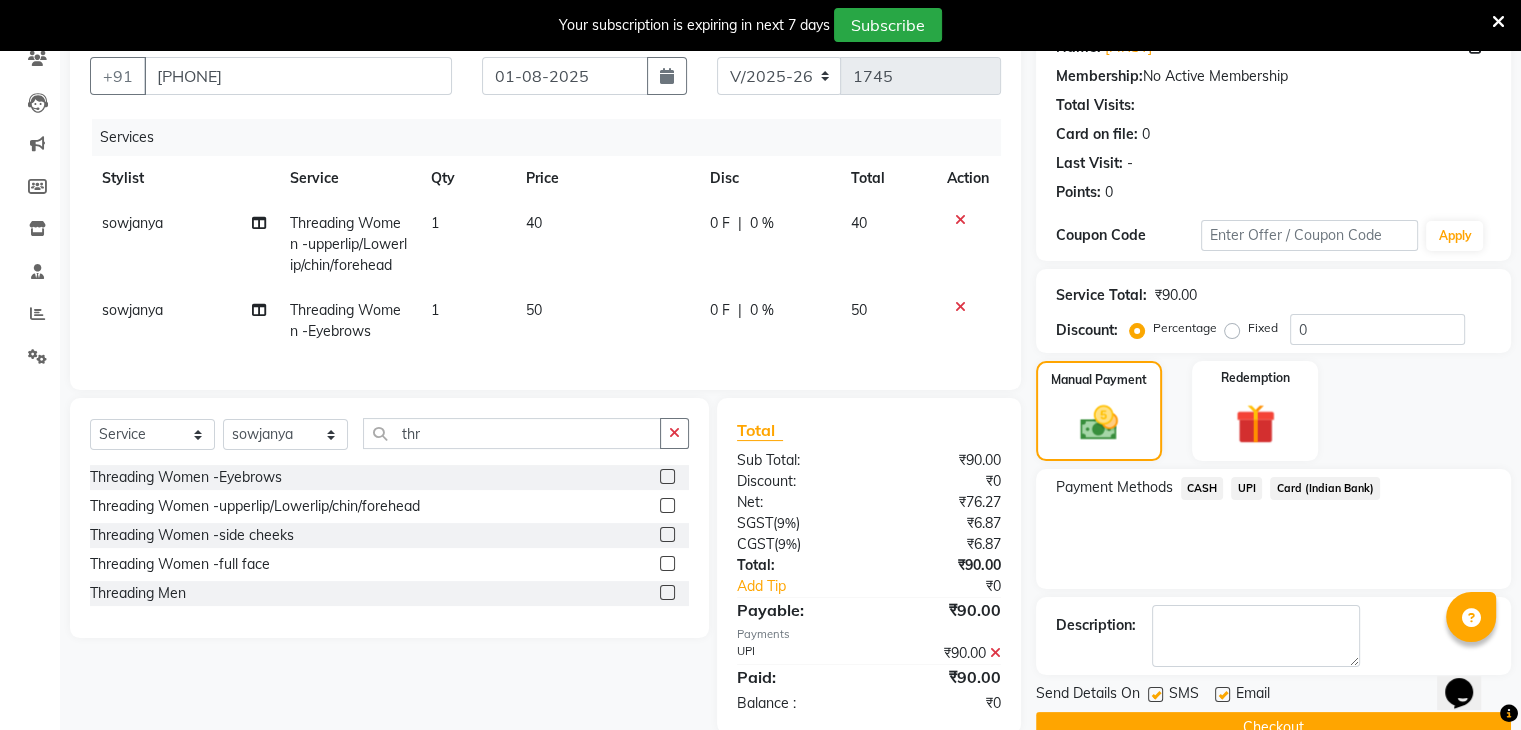 scroll, scrollTop: 228, scrollLeft: 0, axis: vertical 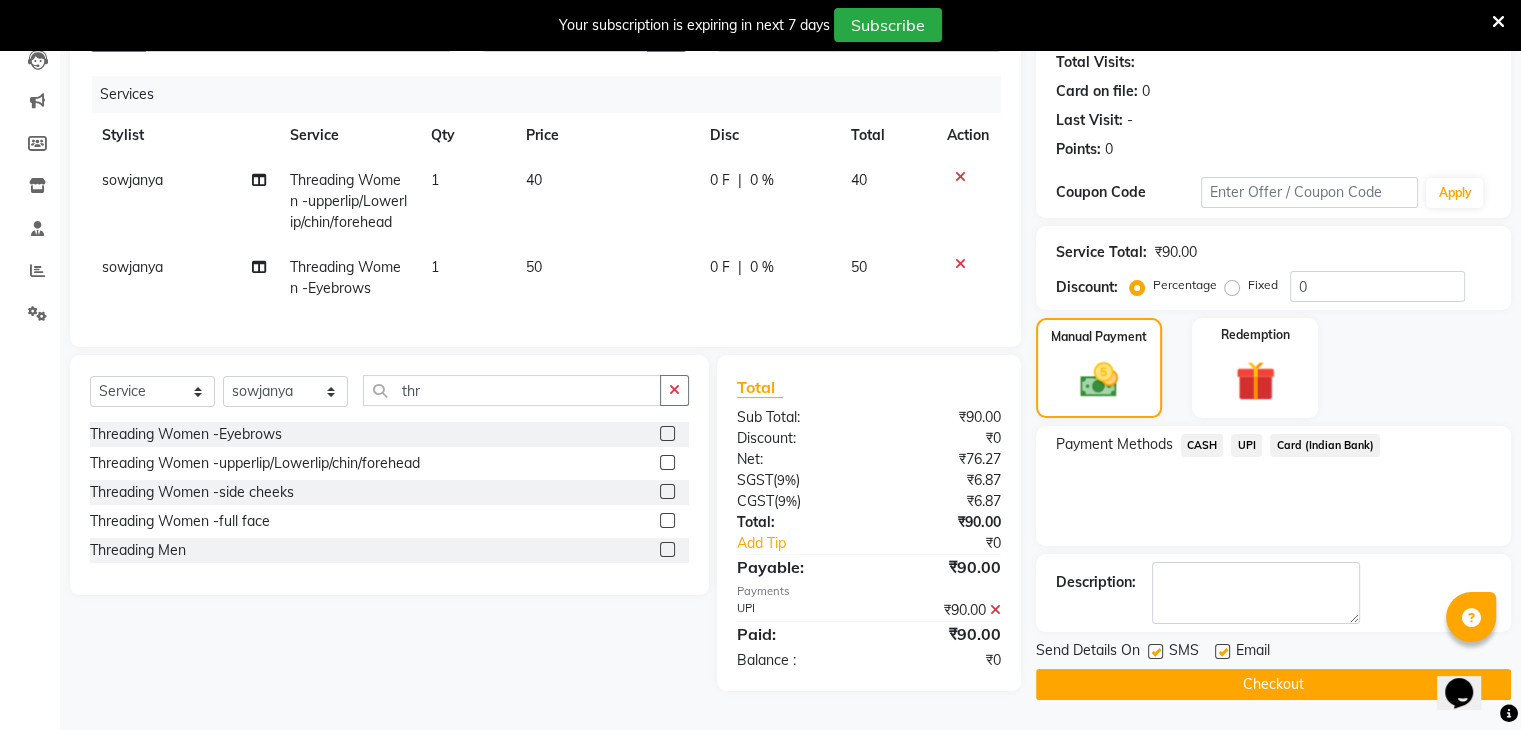 click on "Checkout" 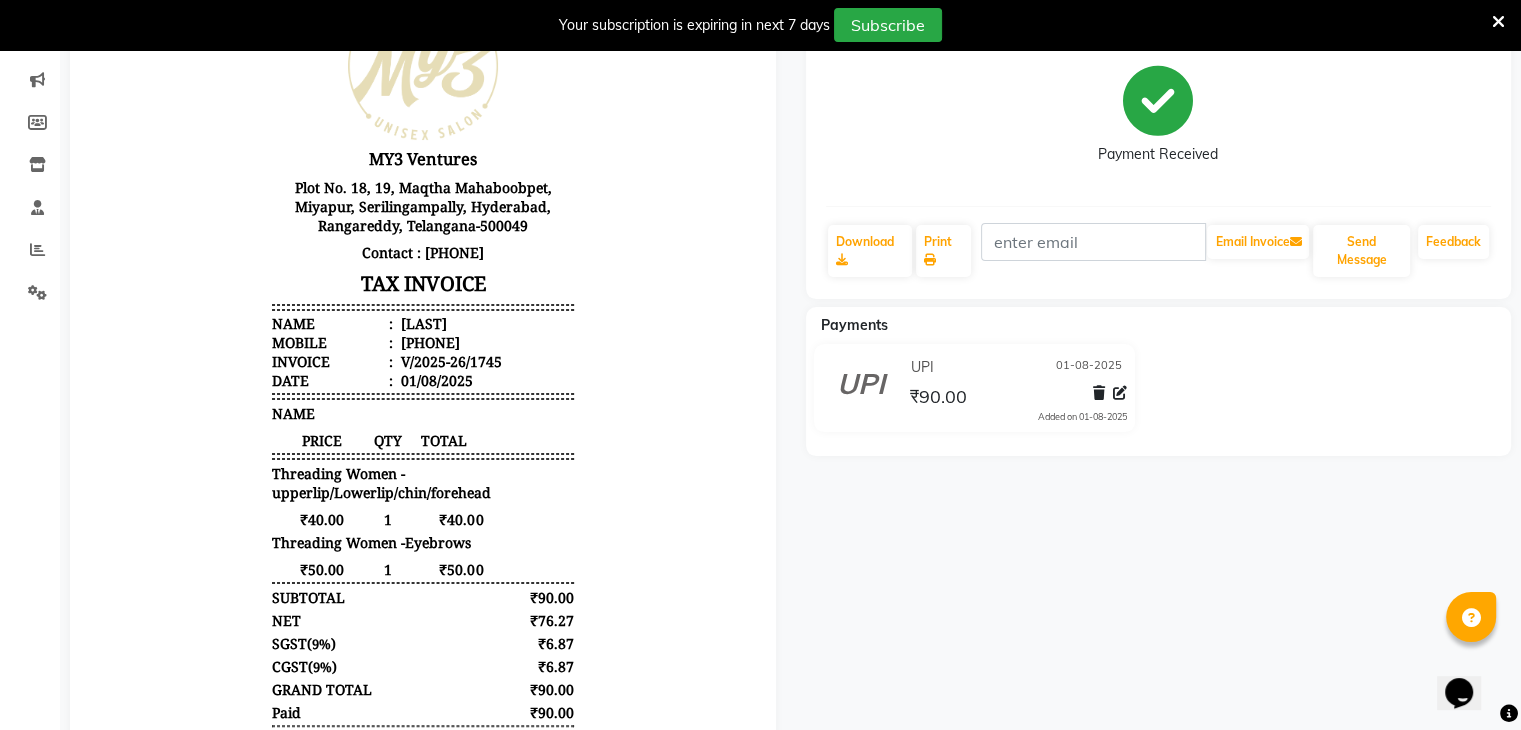 scroll, scrollTop: 0, scrollLeft: 0, axis: both 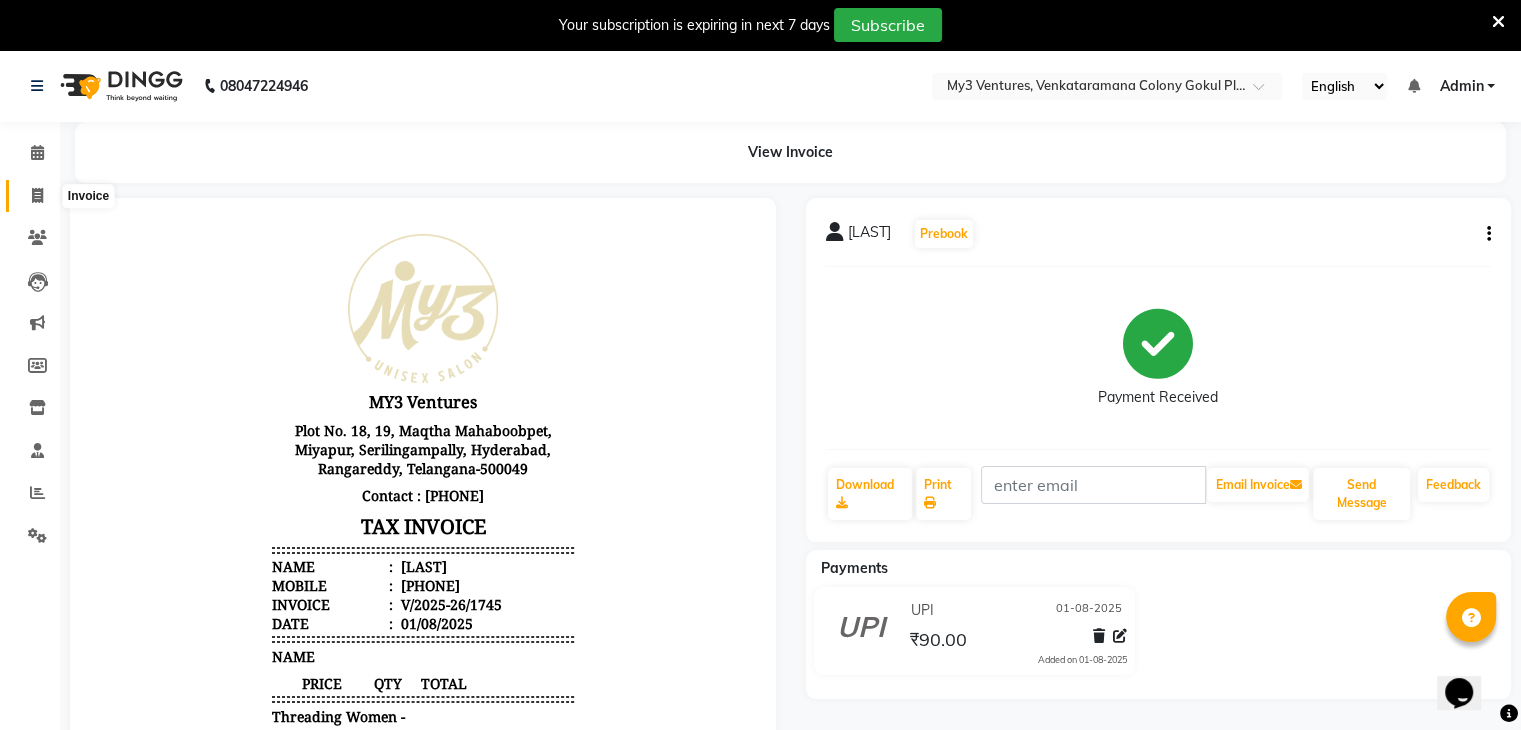 click 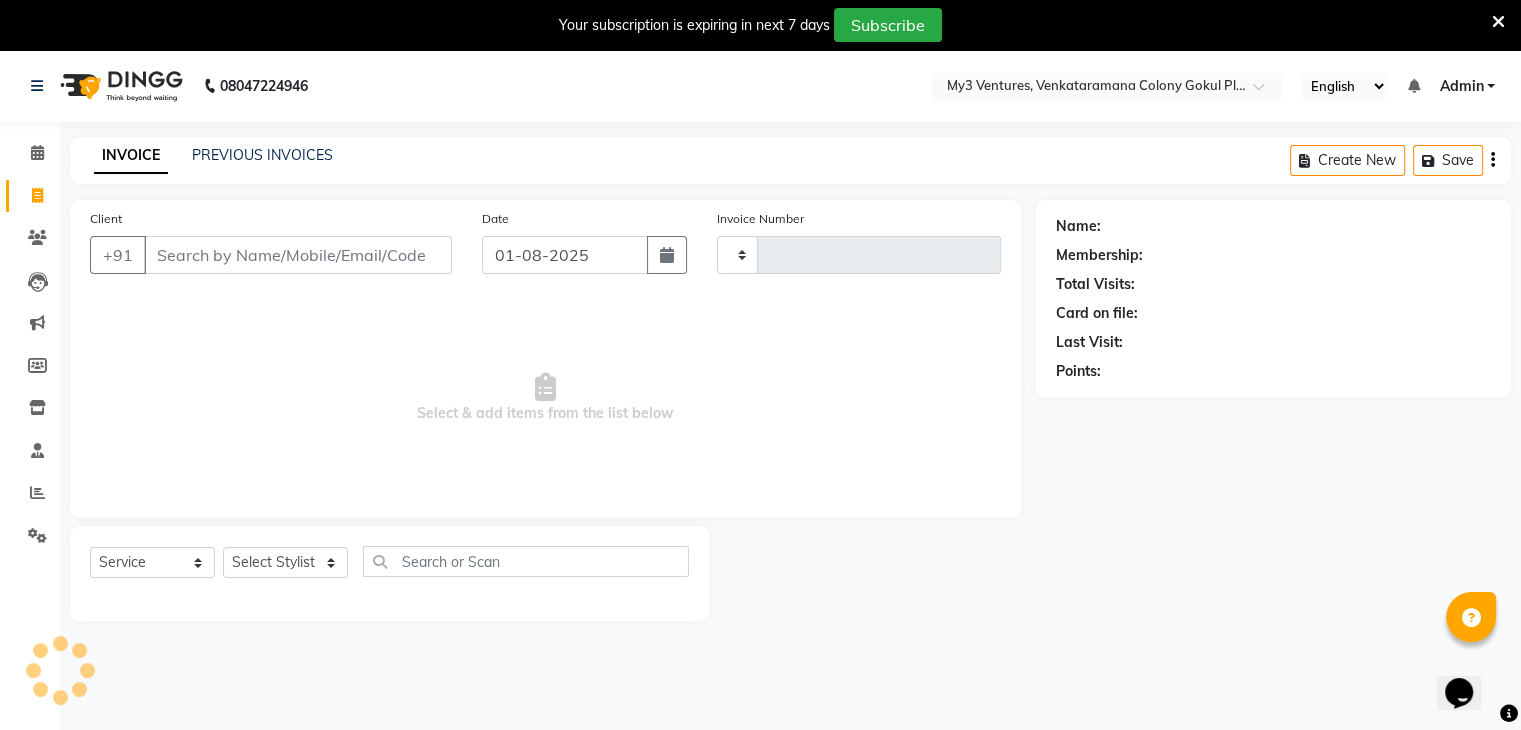 scroll, scrollTop: 50, scrollLeft: 0, axis: vertical 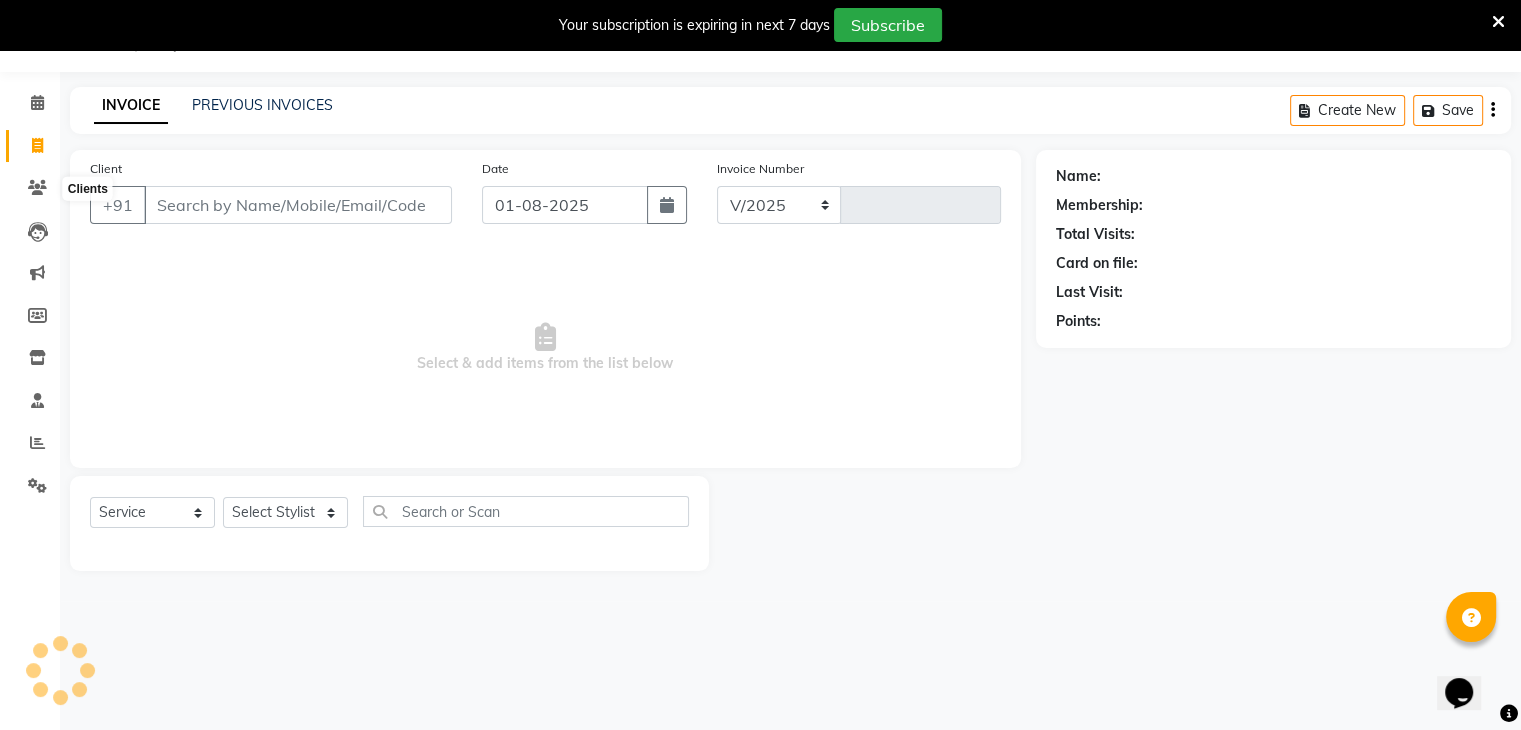 select on "6707" 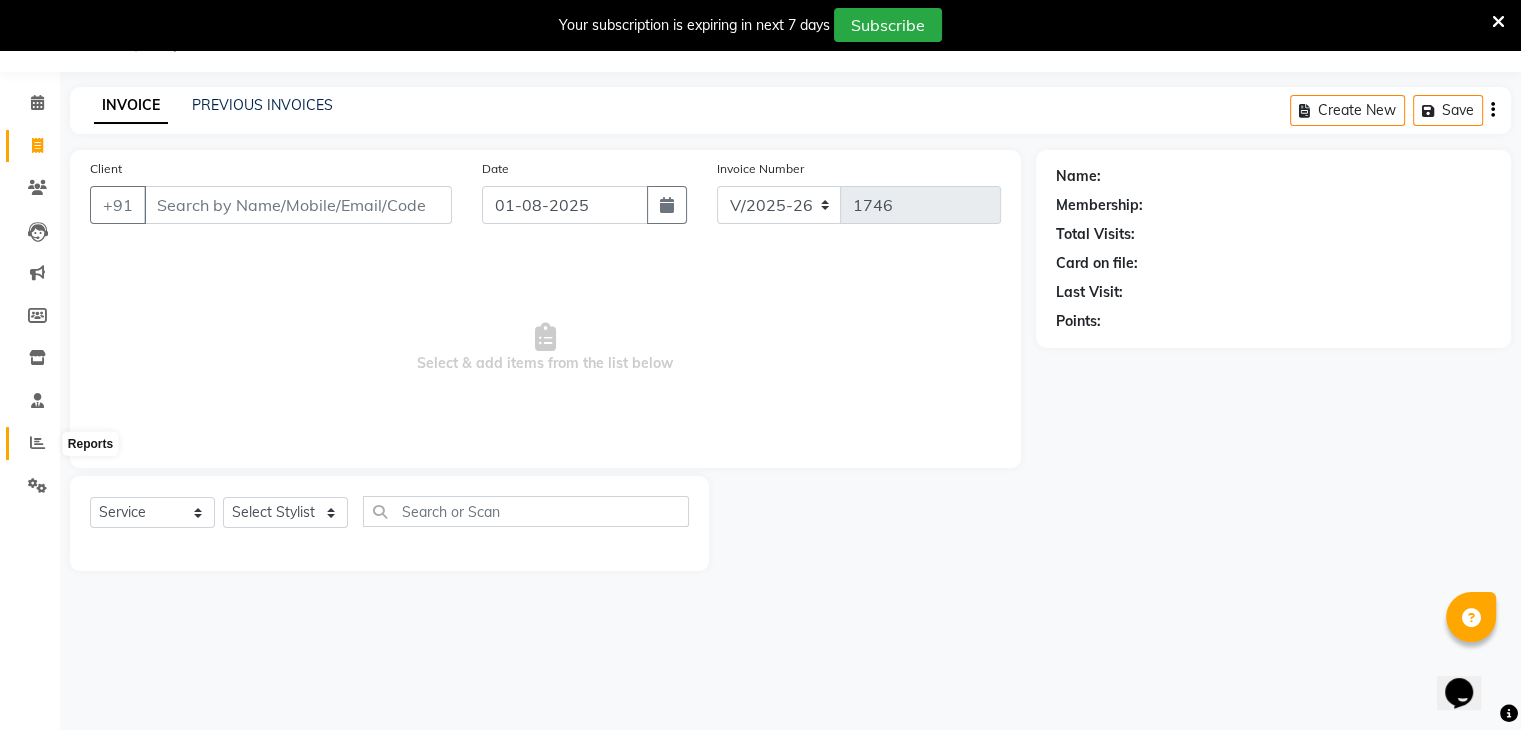 click 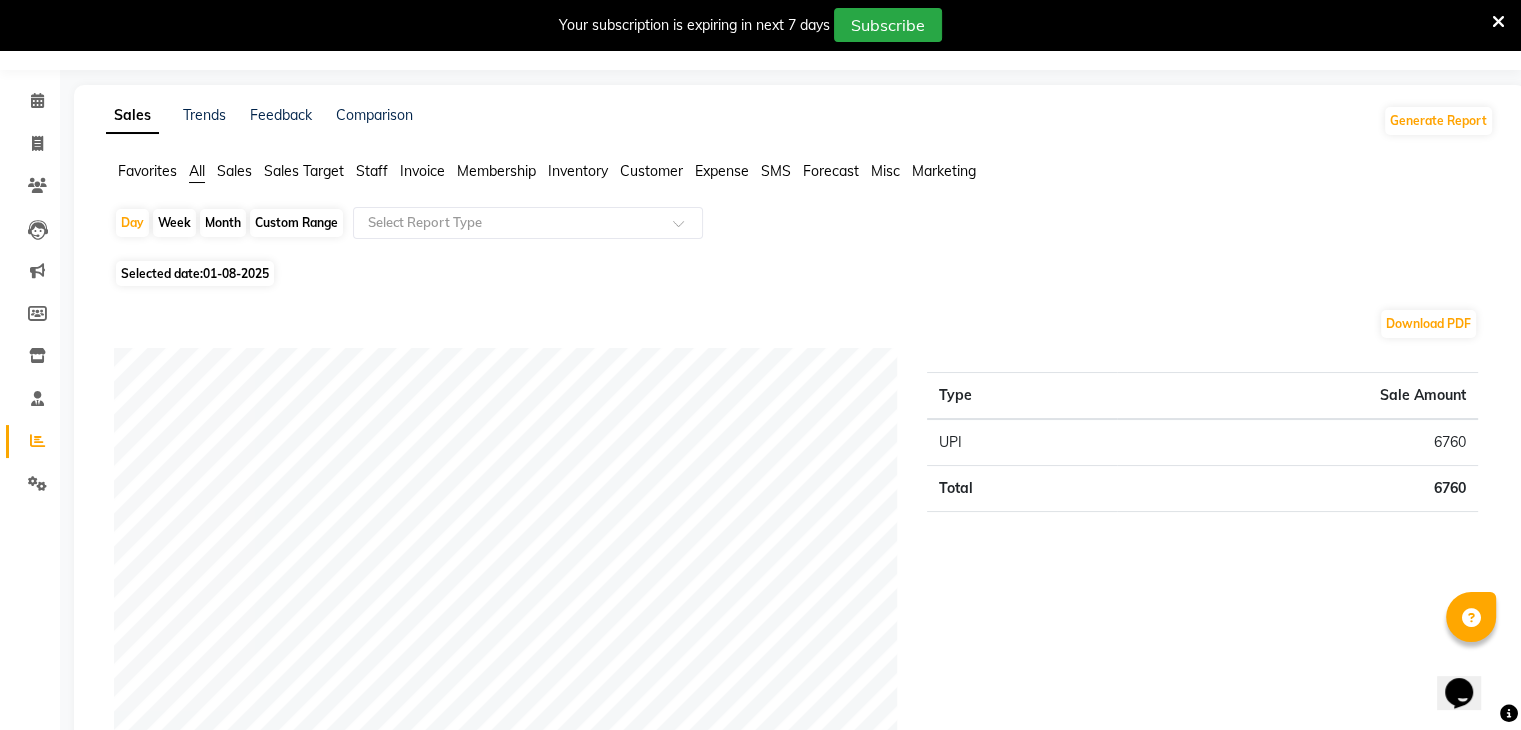 scroll, scrollTop: 0, scrollLeft: 0, axis: both 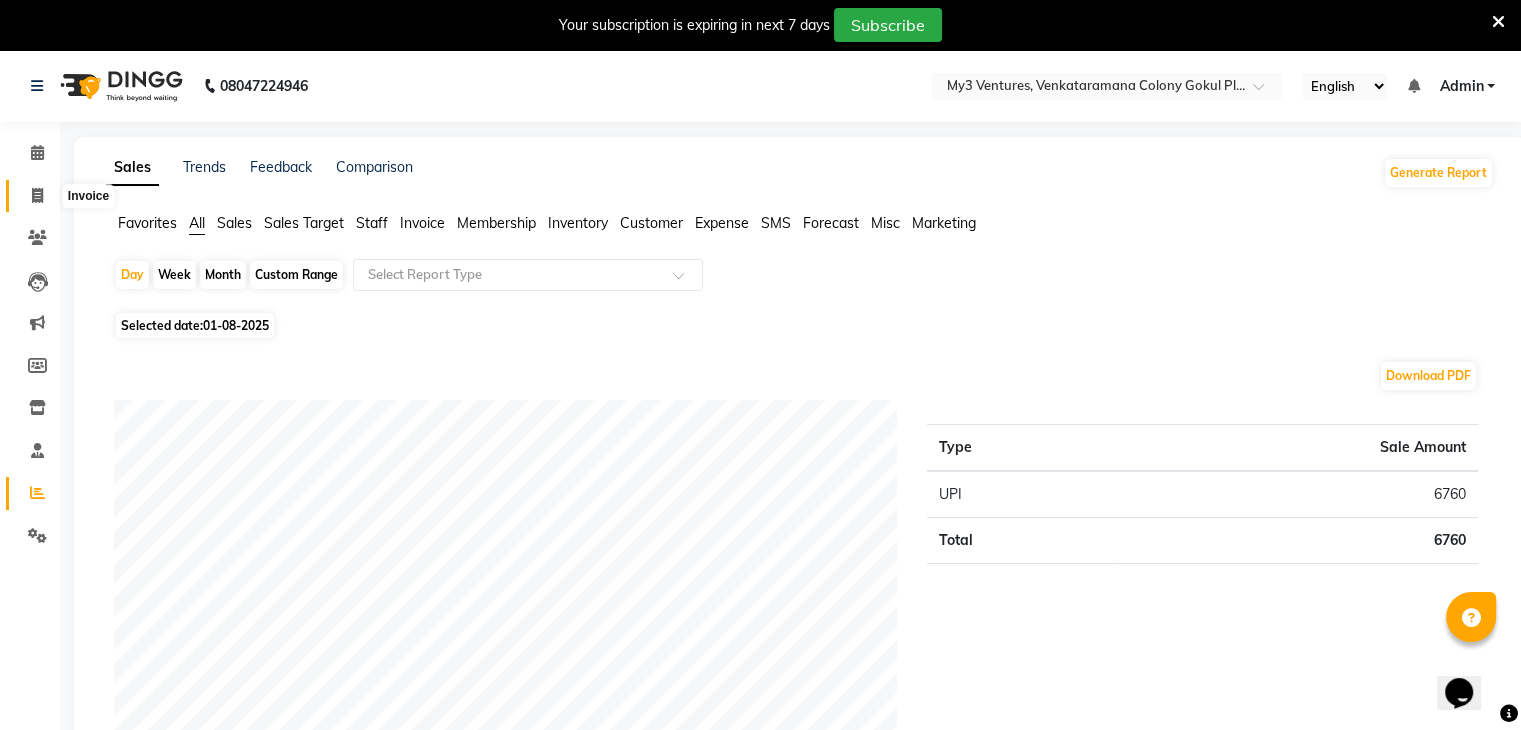click 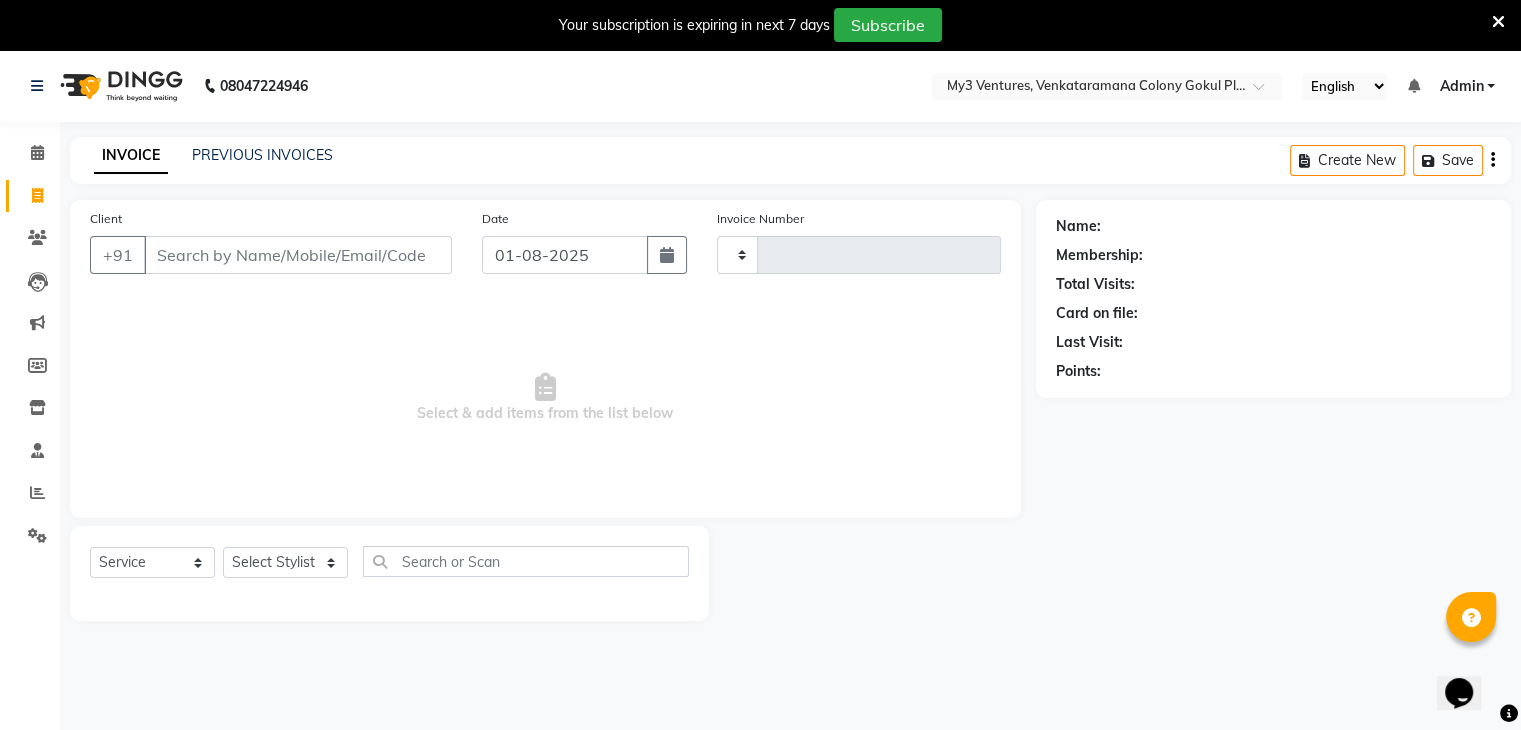 scroll, scrollTop: 50, scrollLeft: 0, axis: vertical 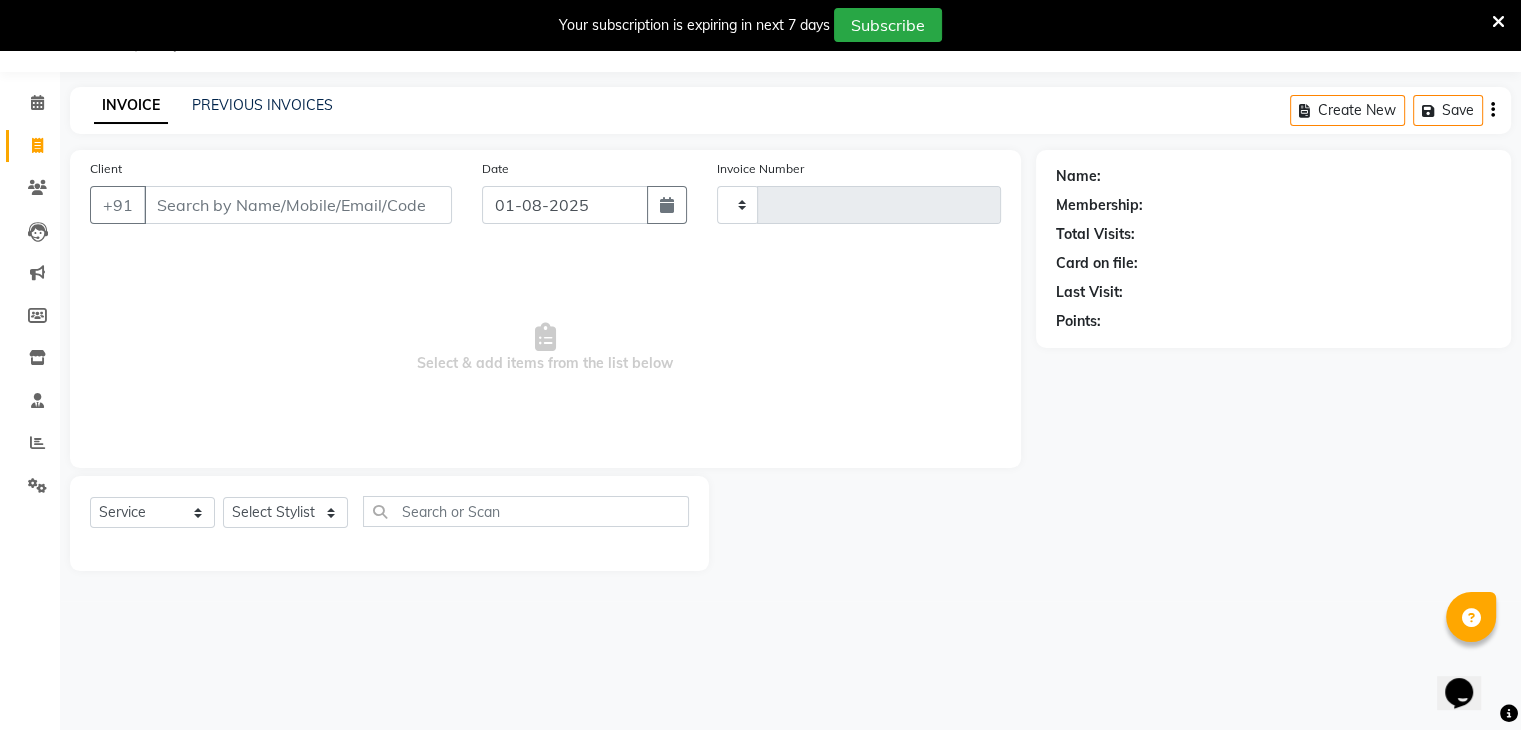 type on "1746" 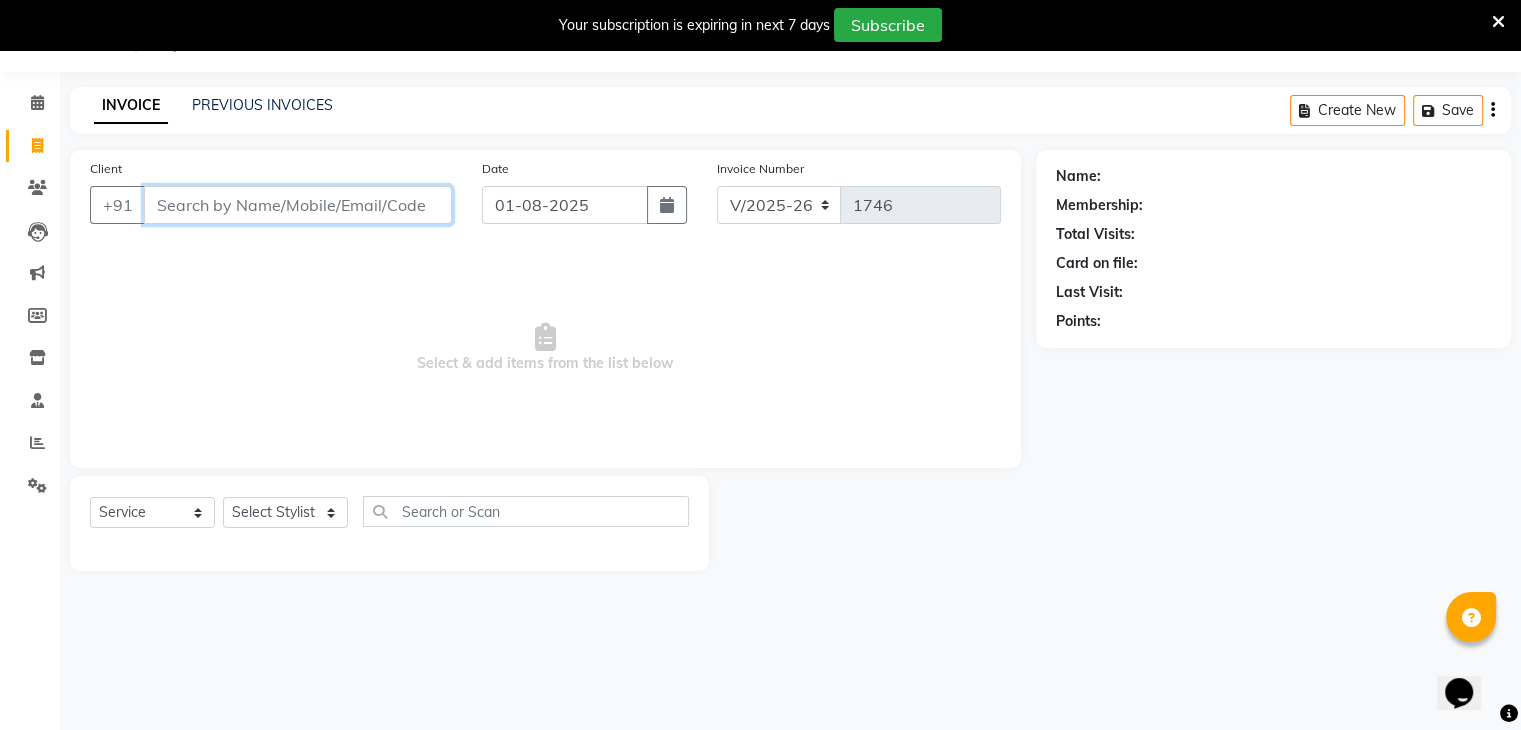 click on "Client" at bounding box center [298, 205] 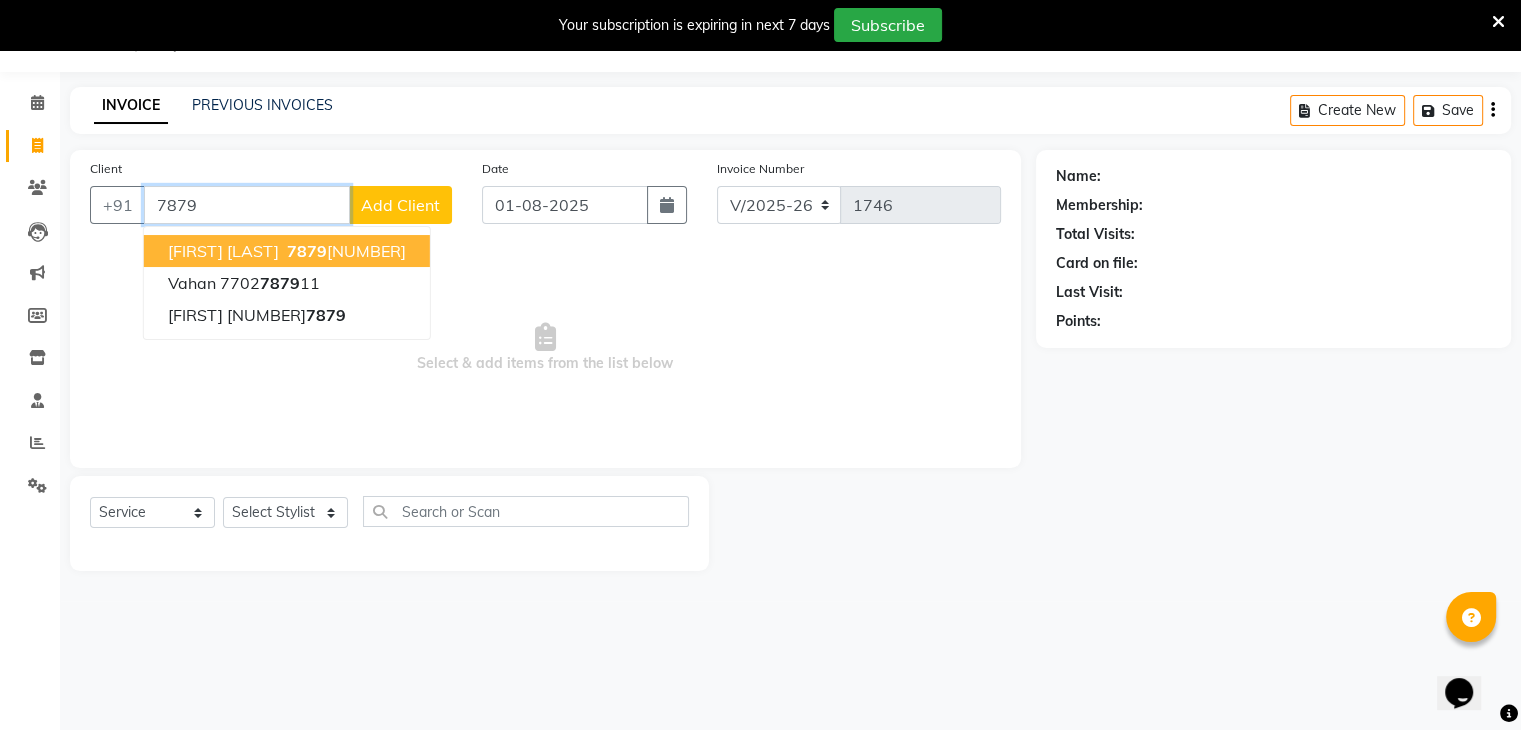 click on "[FIRST] [LAST]" at bounding box center [223, 251] 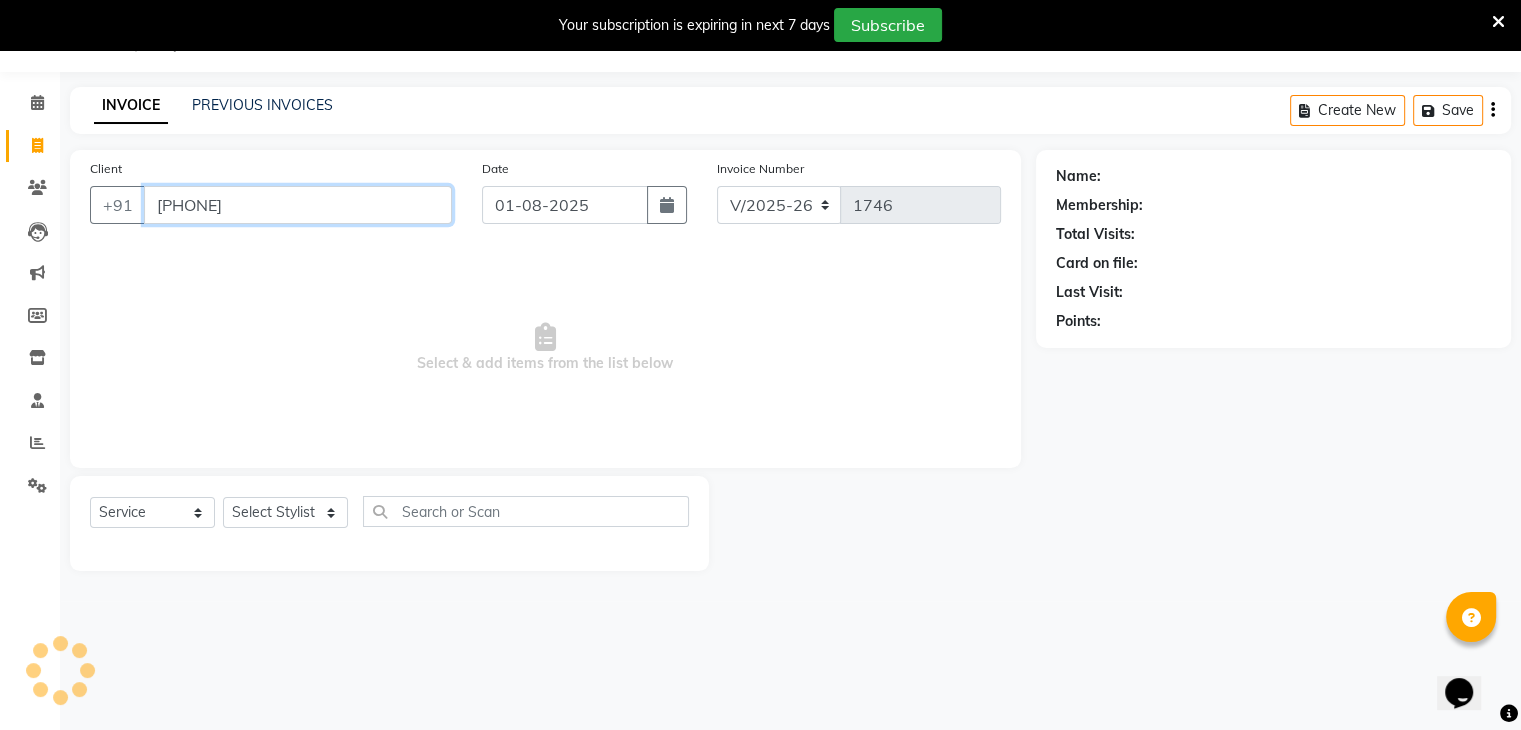 type on "[PHONE]" 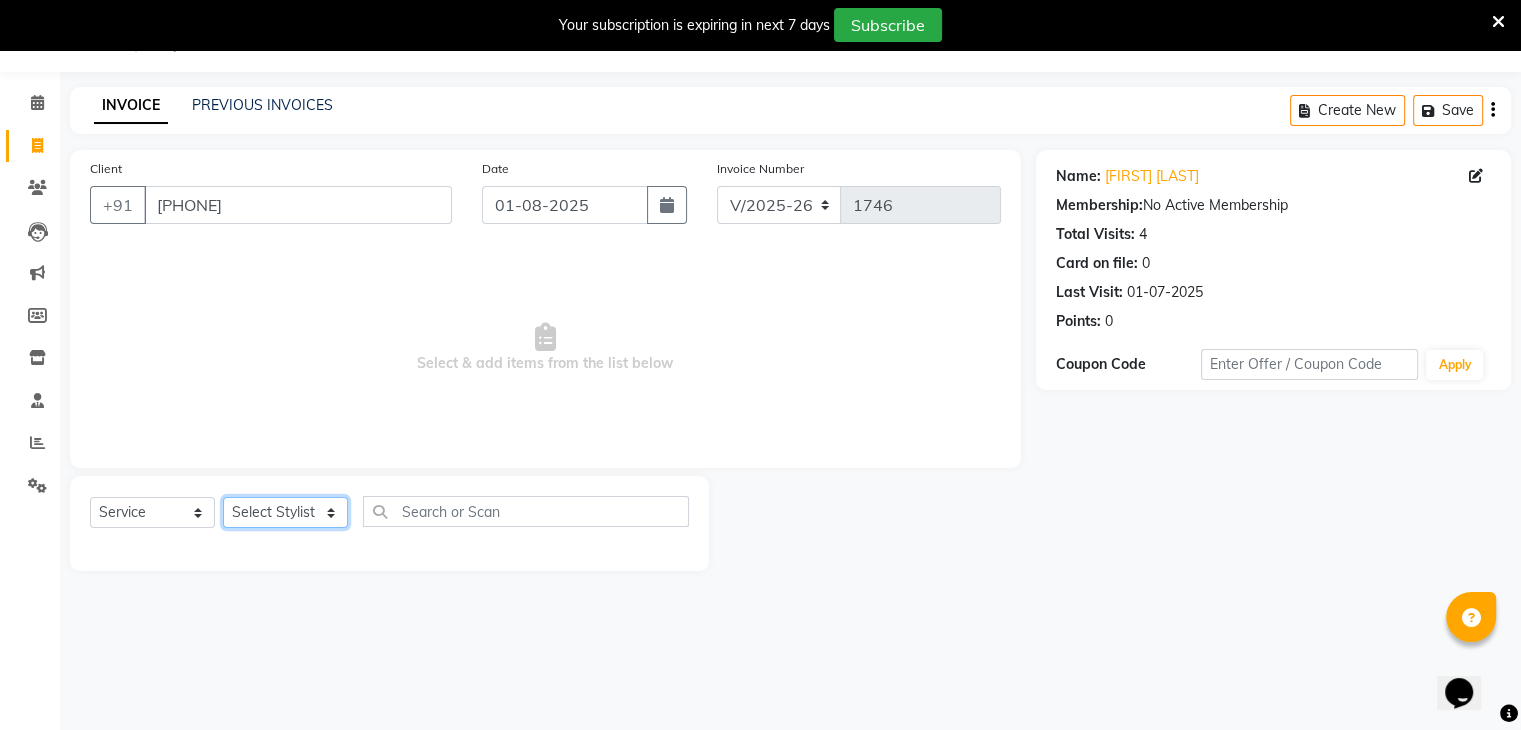click on "Select Stylist ajju azam divya rihan Sahzad sowjanya srilatha Swapna Zeeshan" 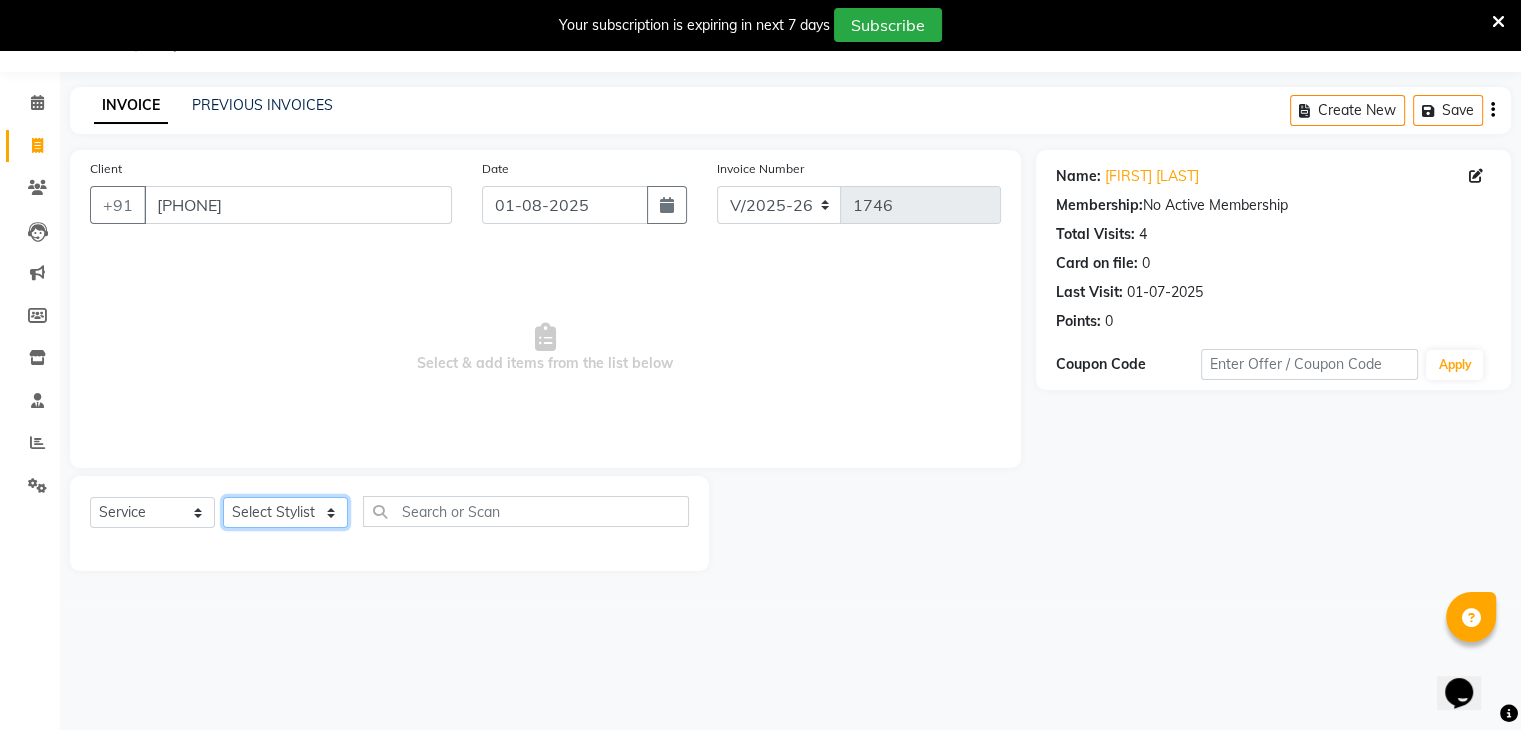 select on "85423" 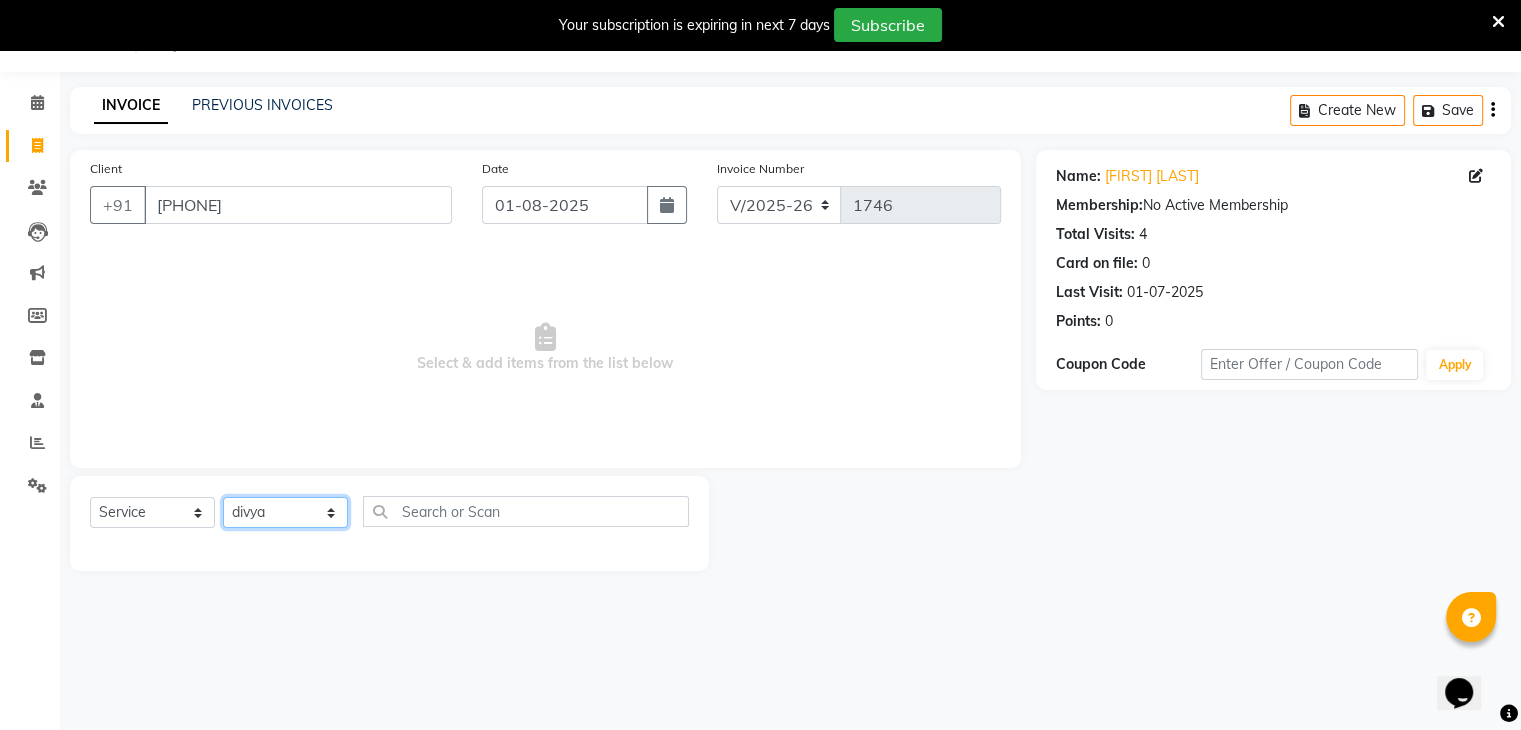 click on "Select Stylist ajju azam divya rihan Sahzad sowjanya srilatha Swapna Zeeshan" 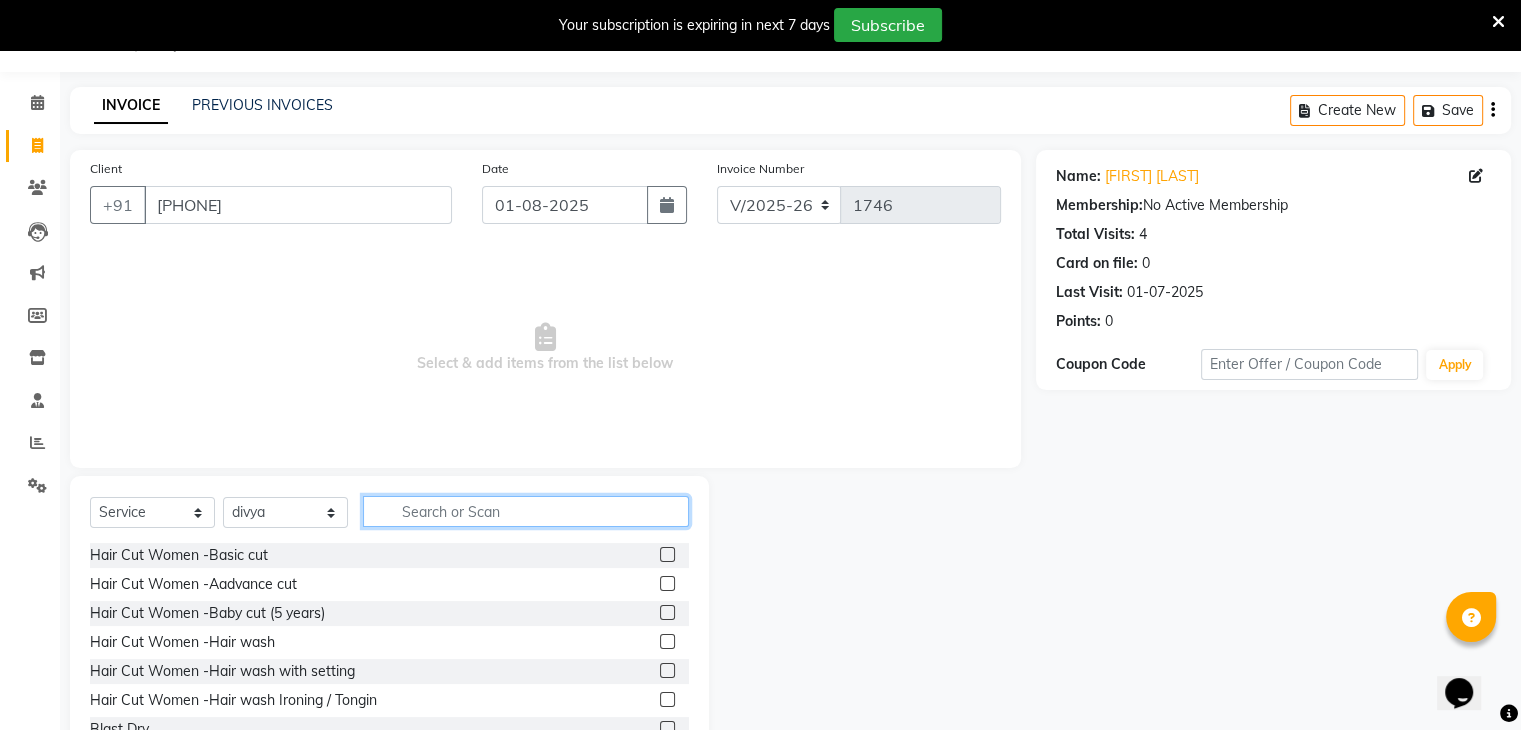 click 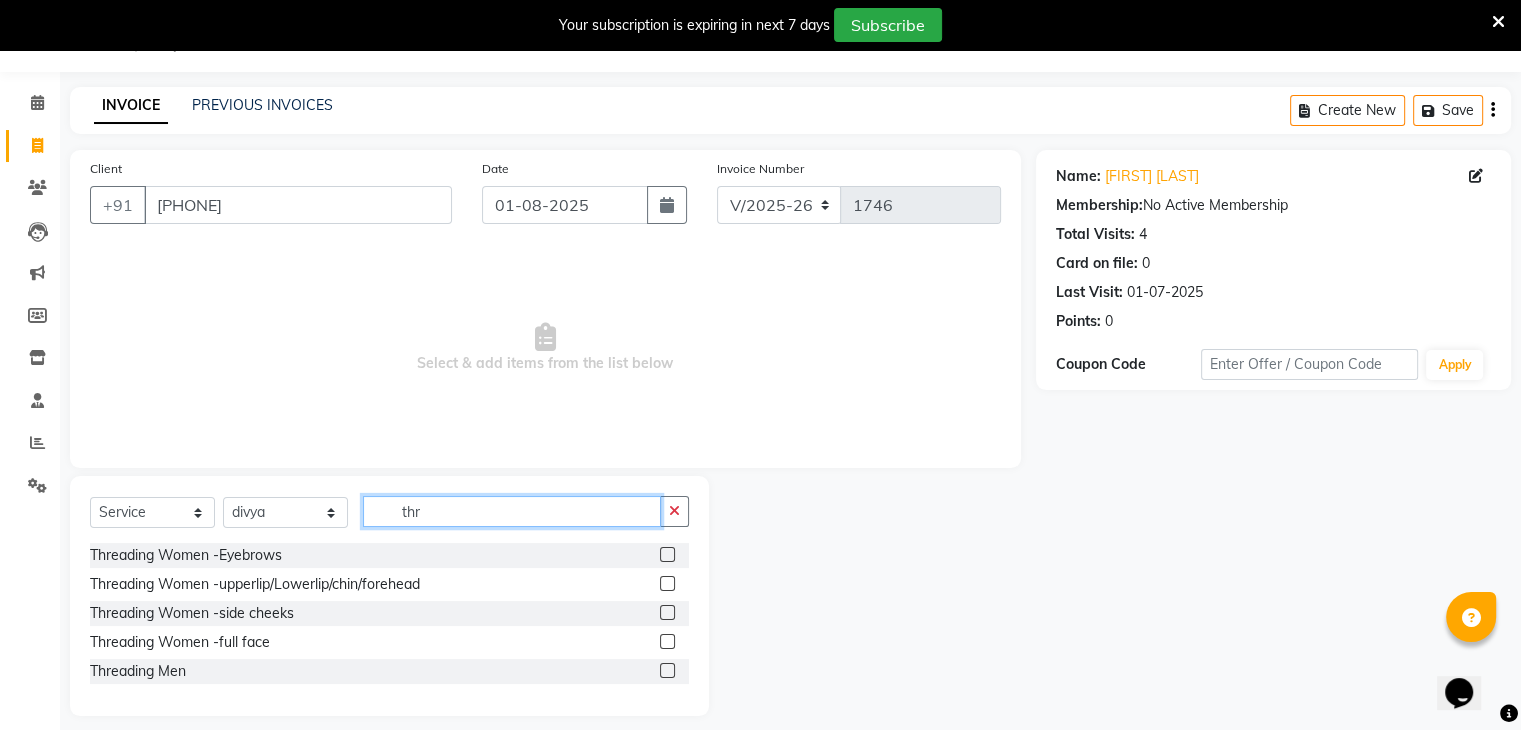 type on "thr" 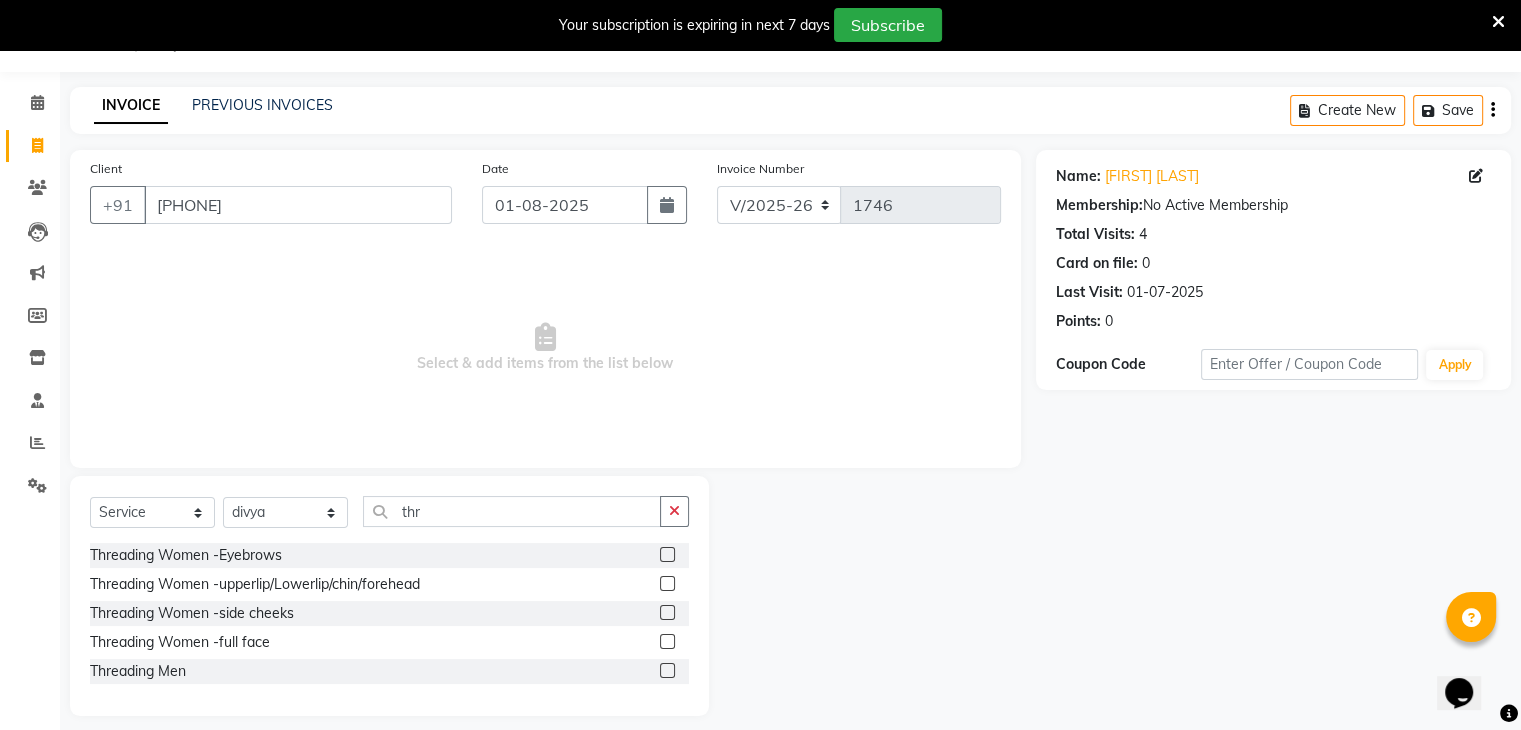 click 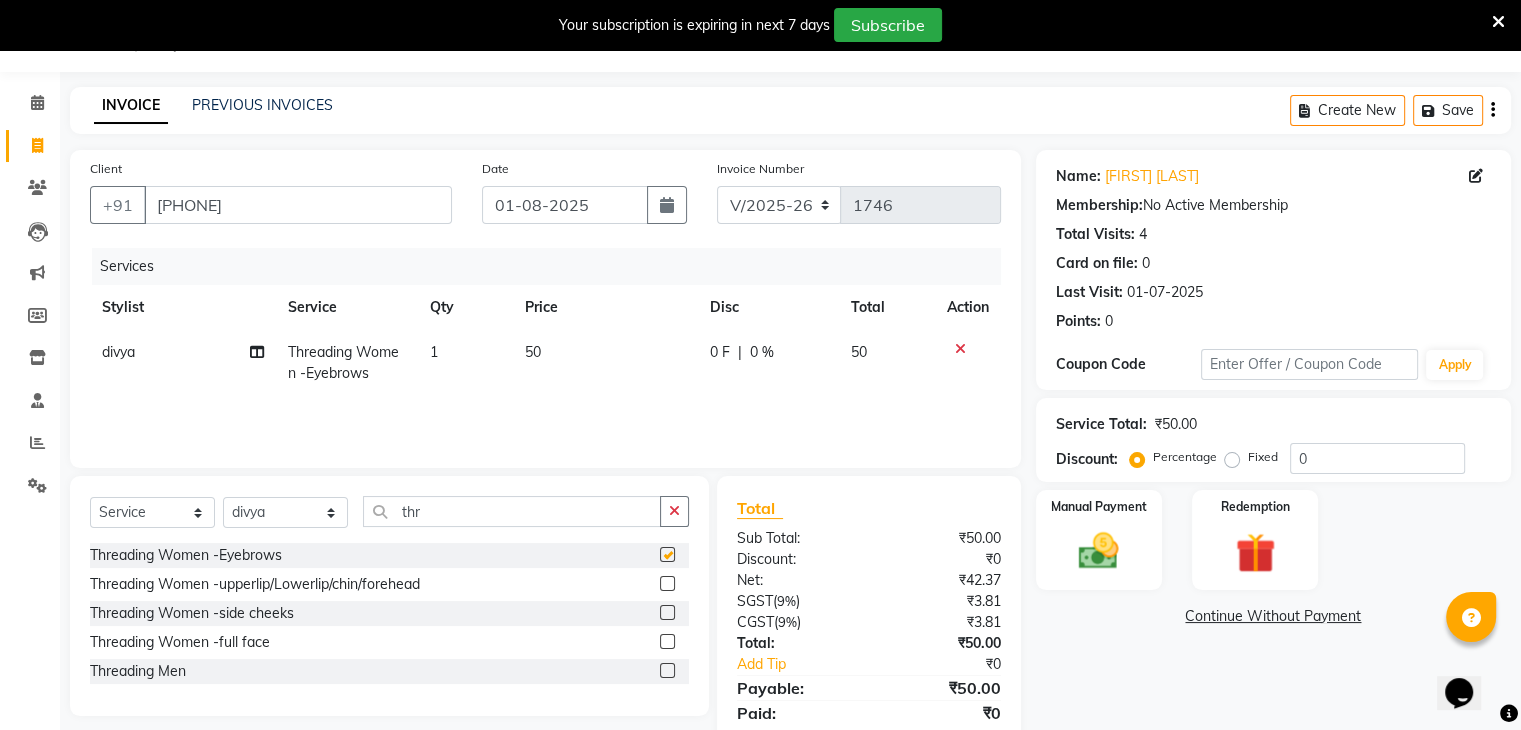 checkbox on "false" 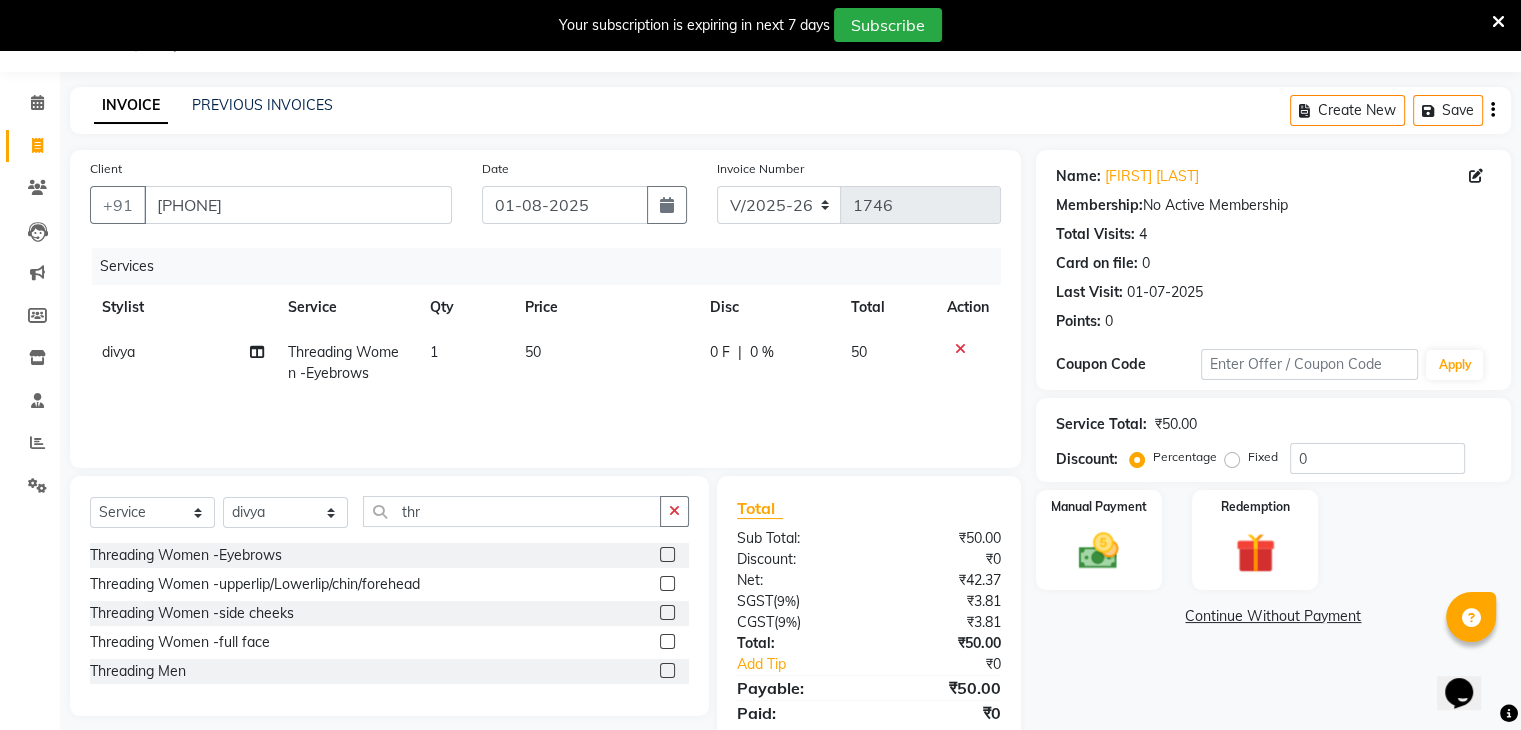 click 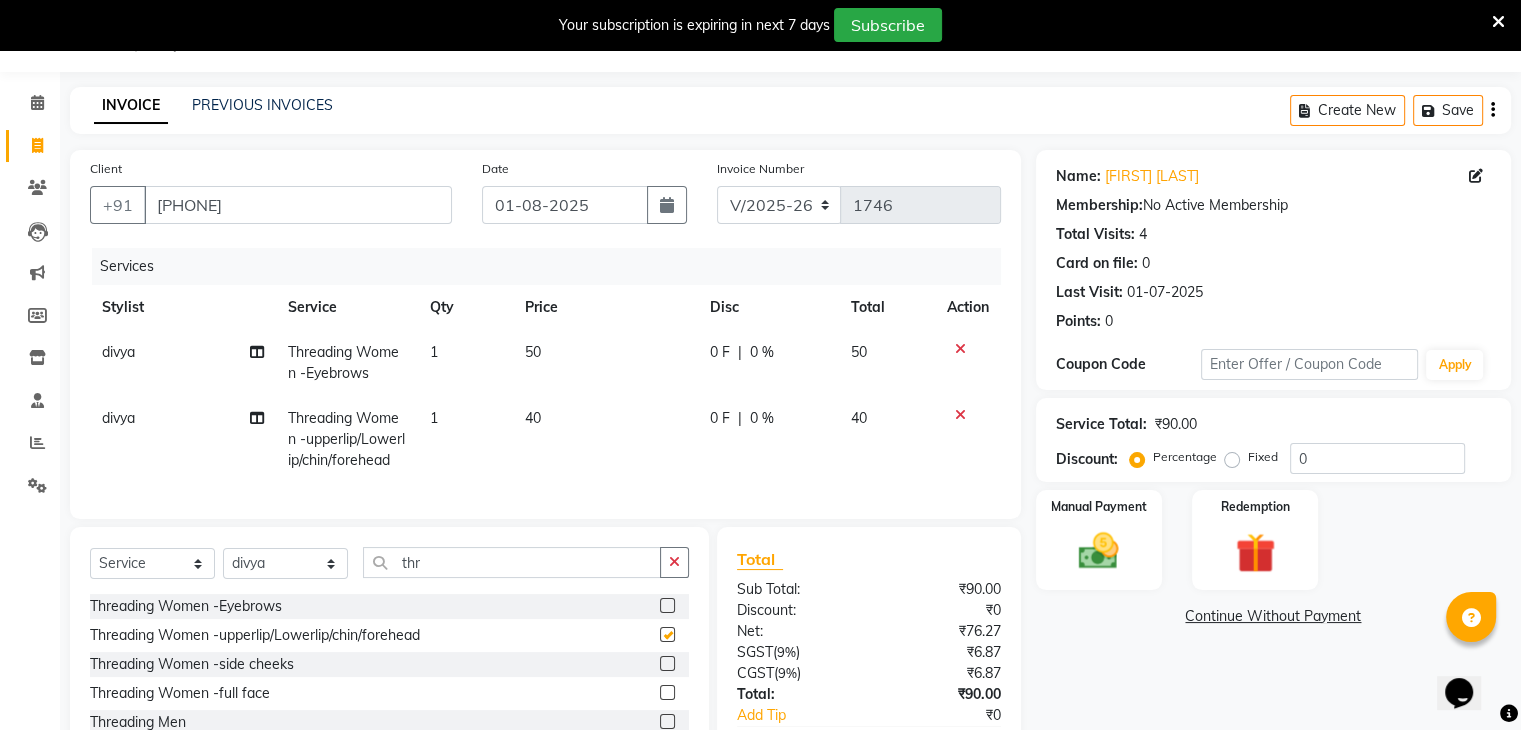 checkbox on "false" 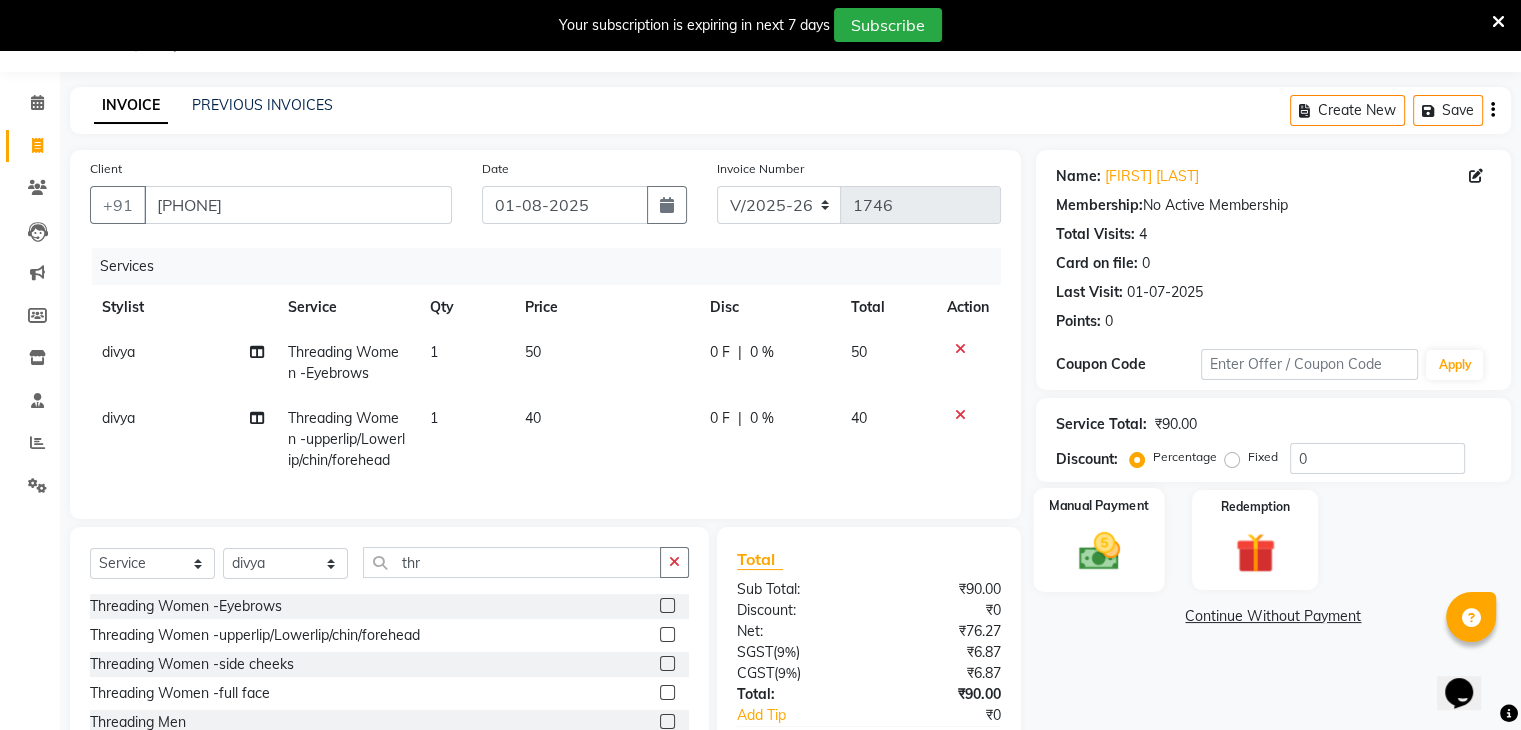 click on "Manual Payment" 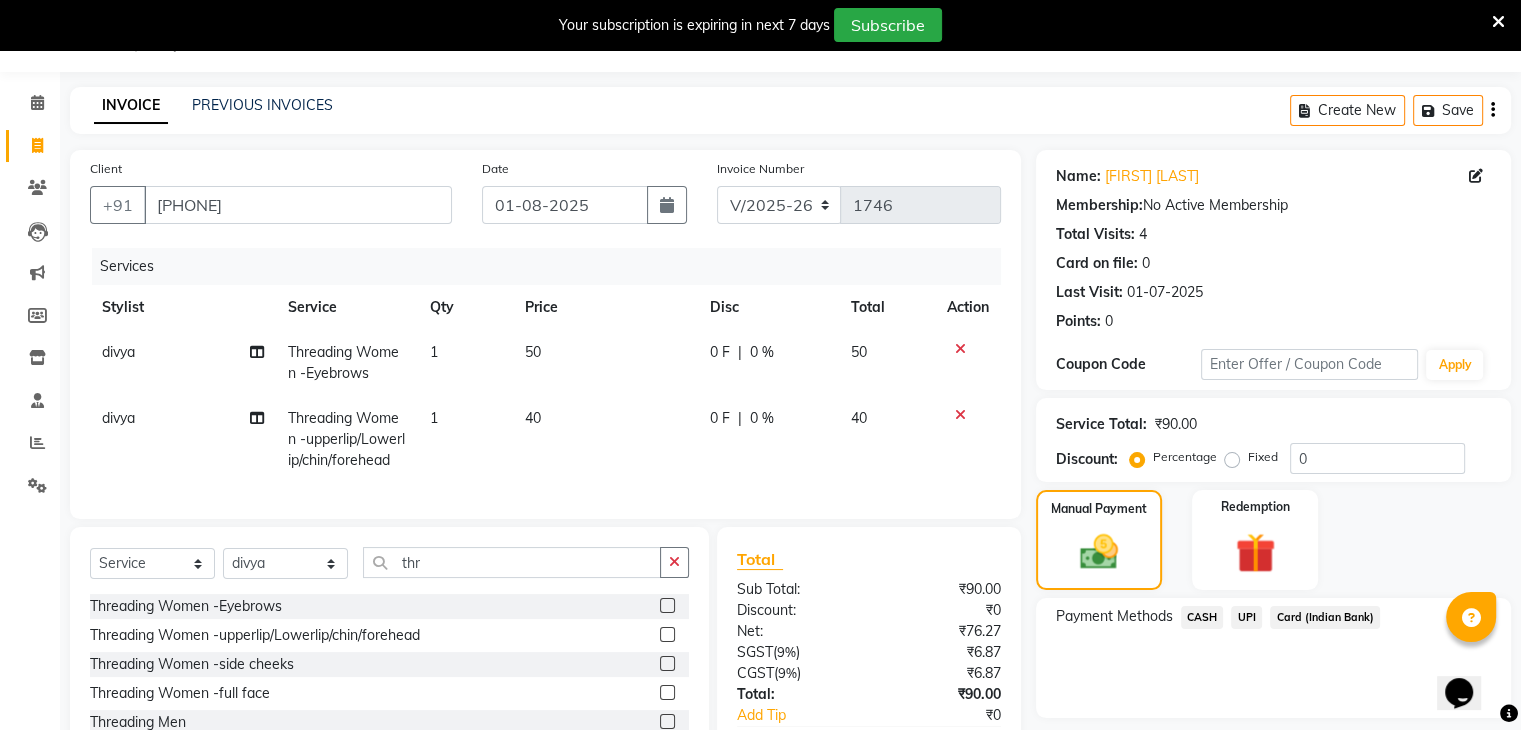 click on "UPI" 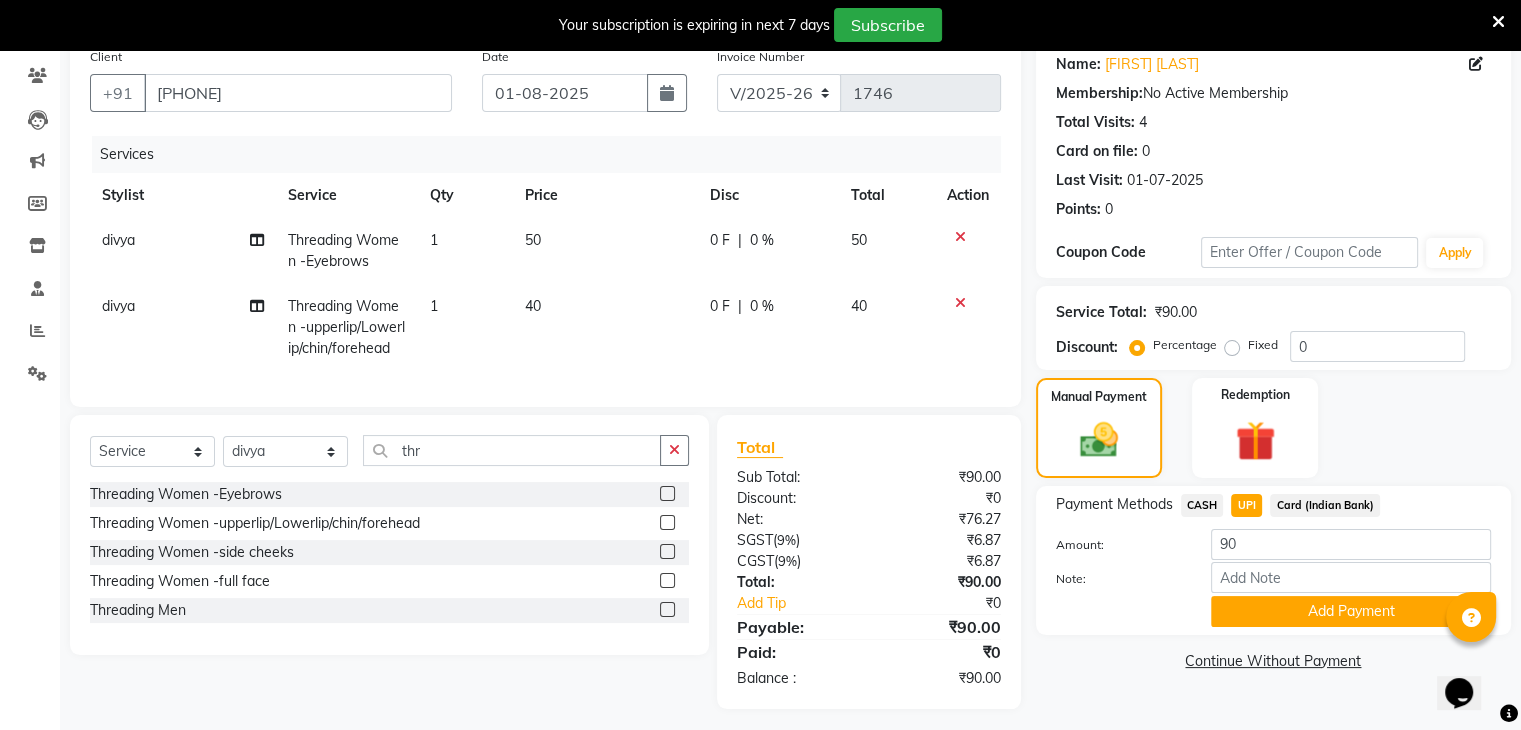 scroll, scrollTop: 164, scrollLeft: 0, axis: vertical 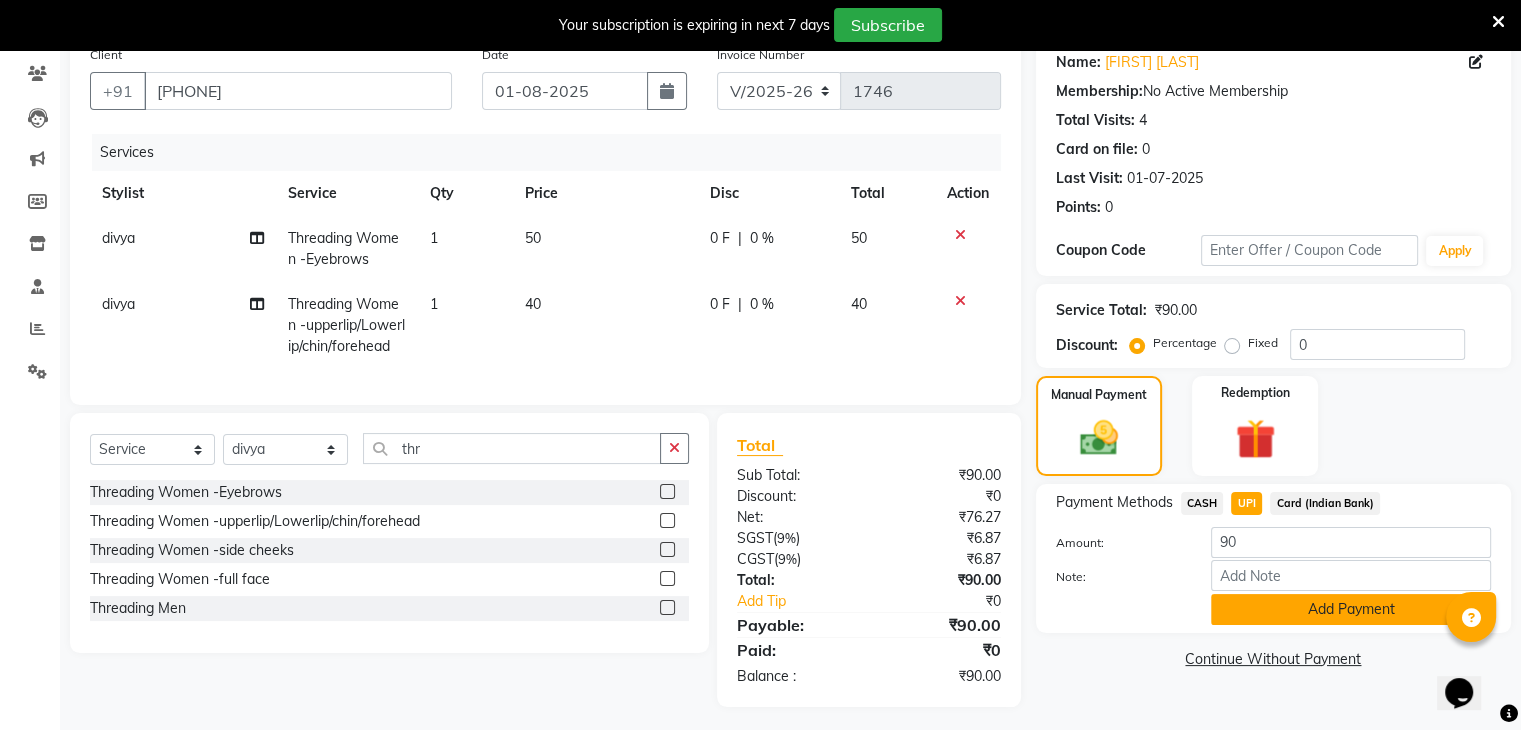 click on "Add Payment" 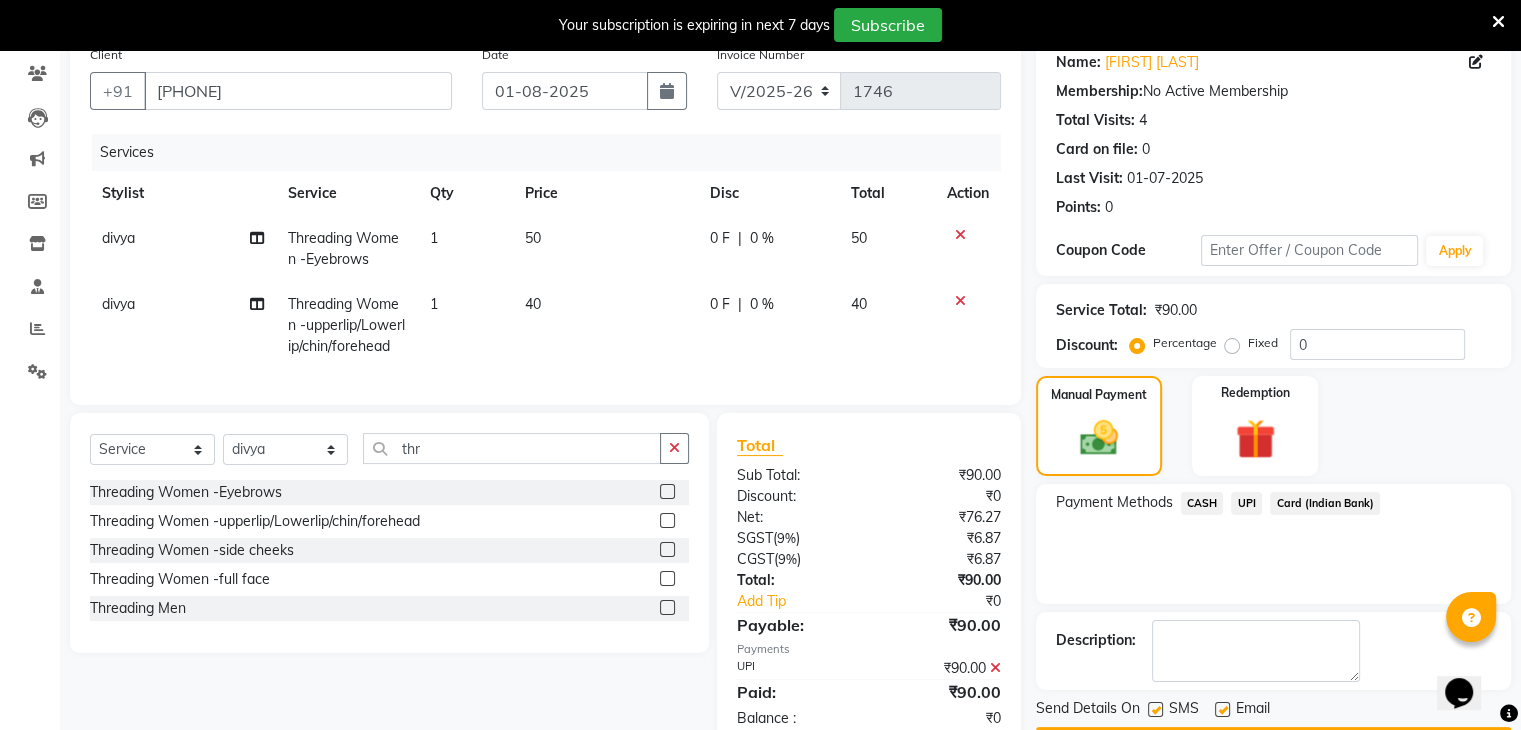 scroll, scrollTop: 228, scrollLeft: 0, axis: vertical 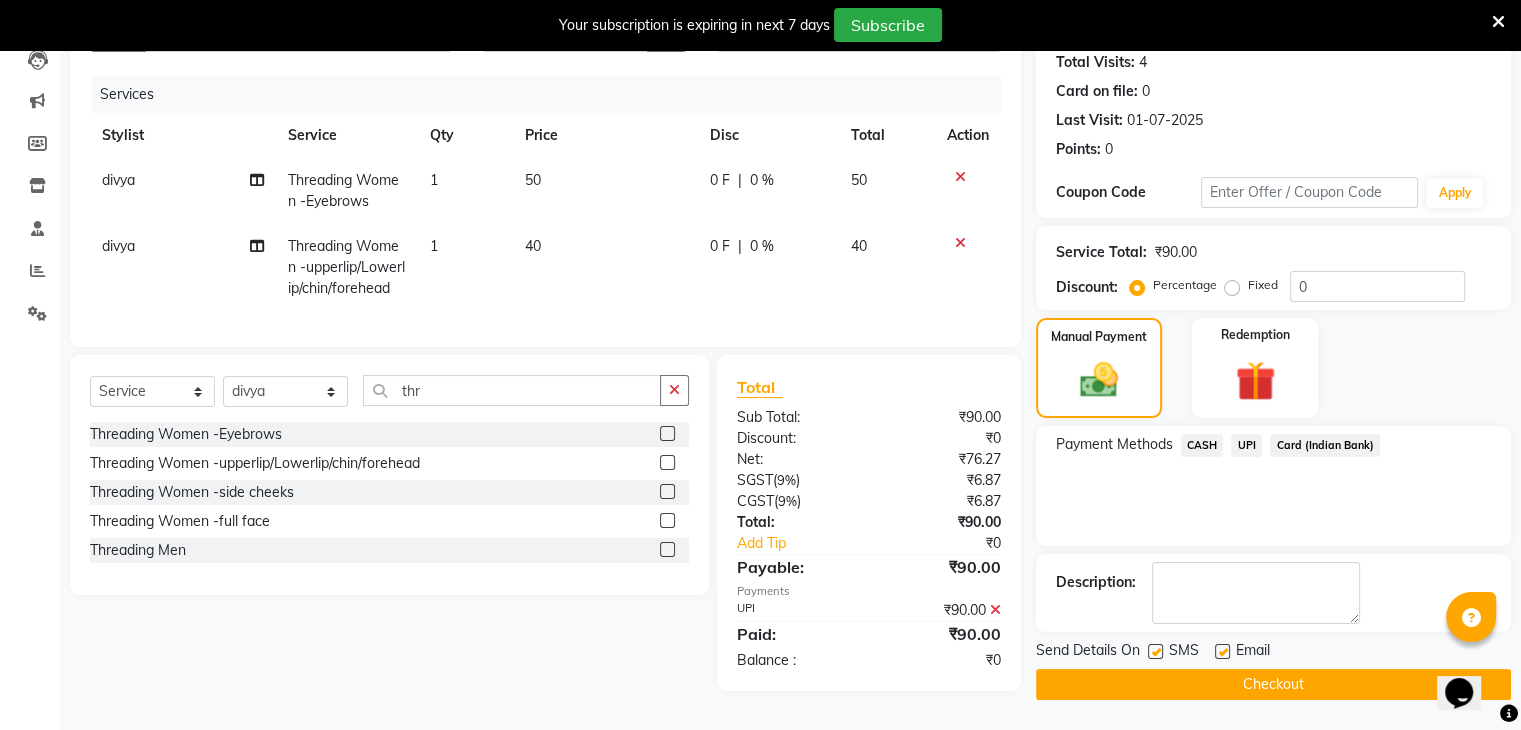 click on "Checkout" 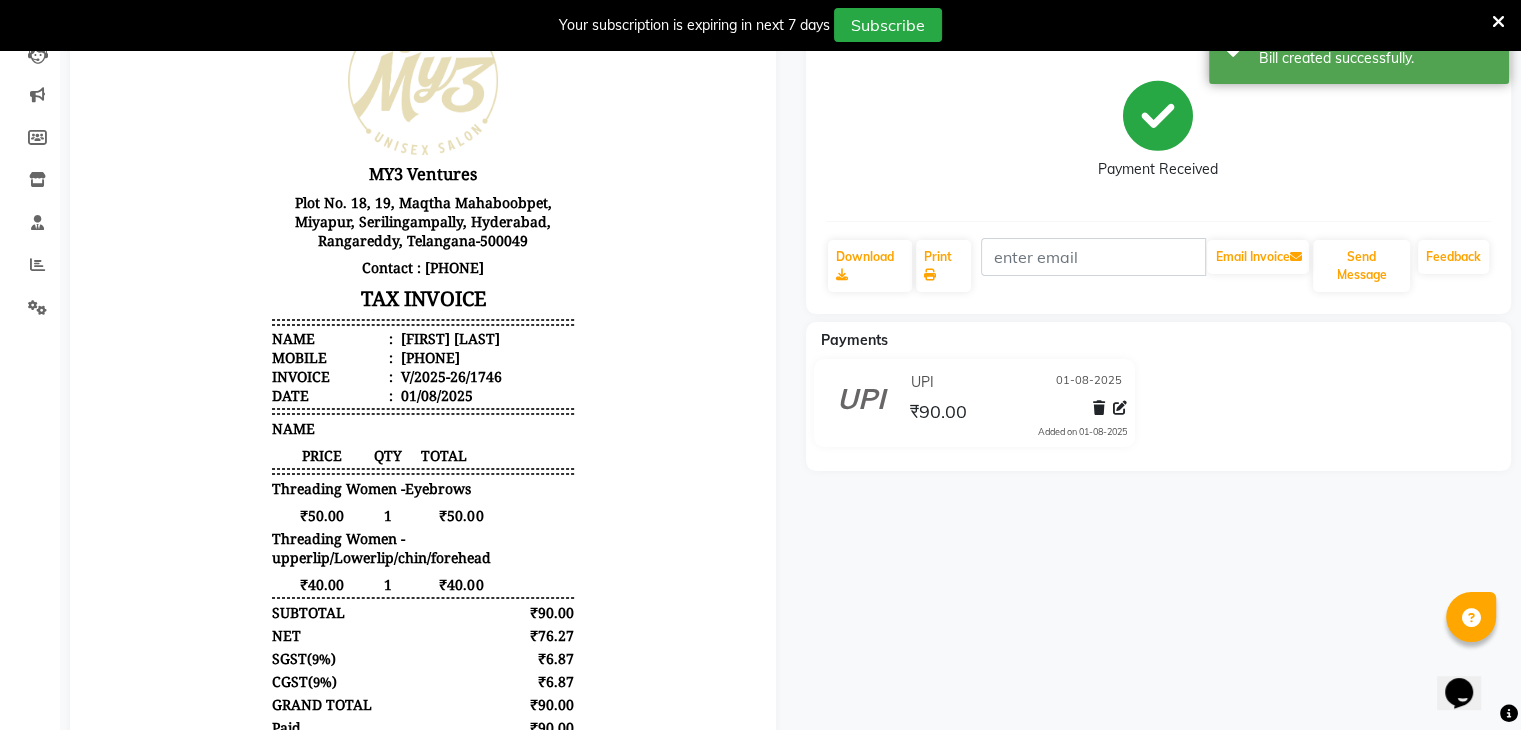 scroll, scrollTop: 0, scrollLeft: 0, axis: both 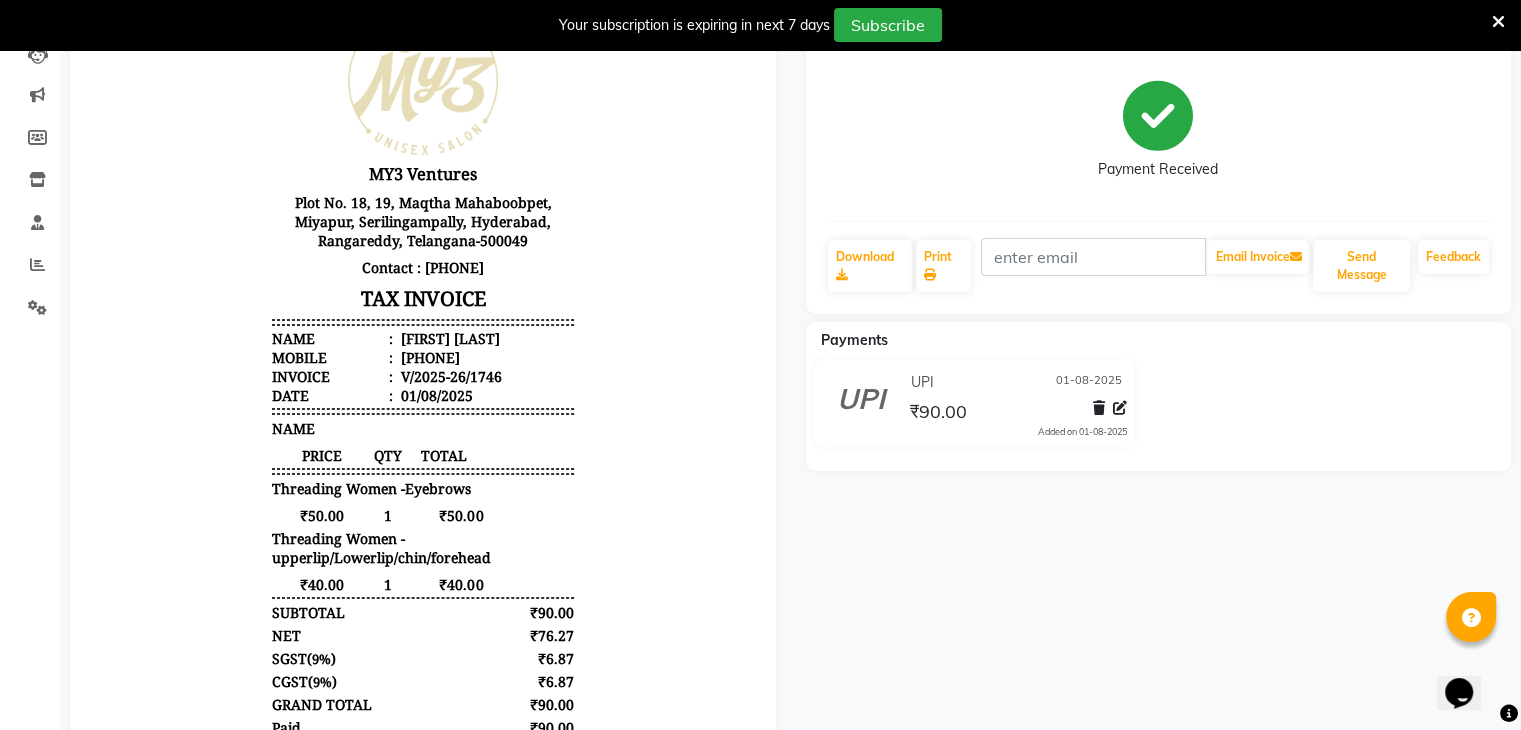 click on "[FIRST] [LAST]   Prebook   Payment Received  Download  Print   Email Invoice   Send Message Feedback  Payments UPI [DATE] ₹90.00  Added on [DATE]" 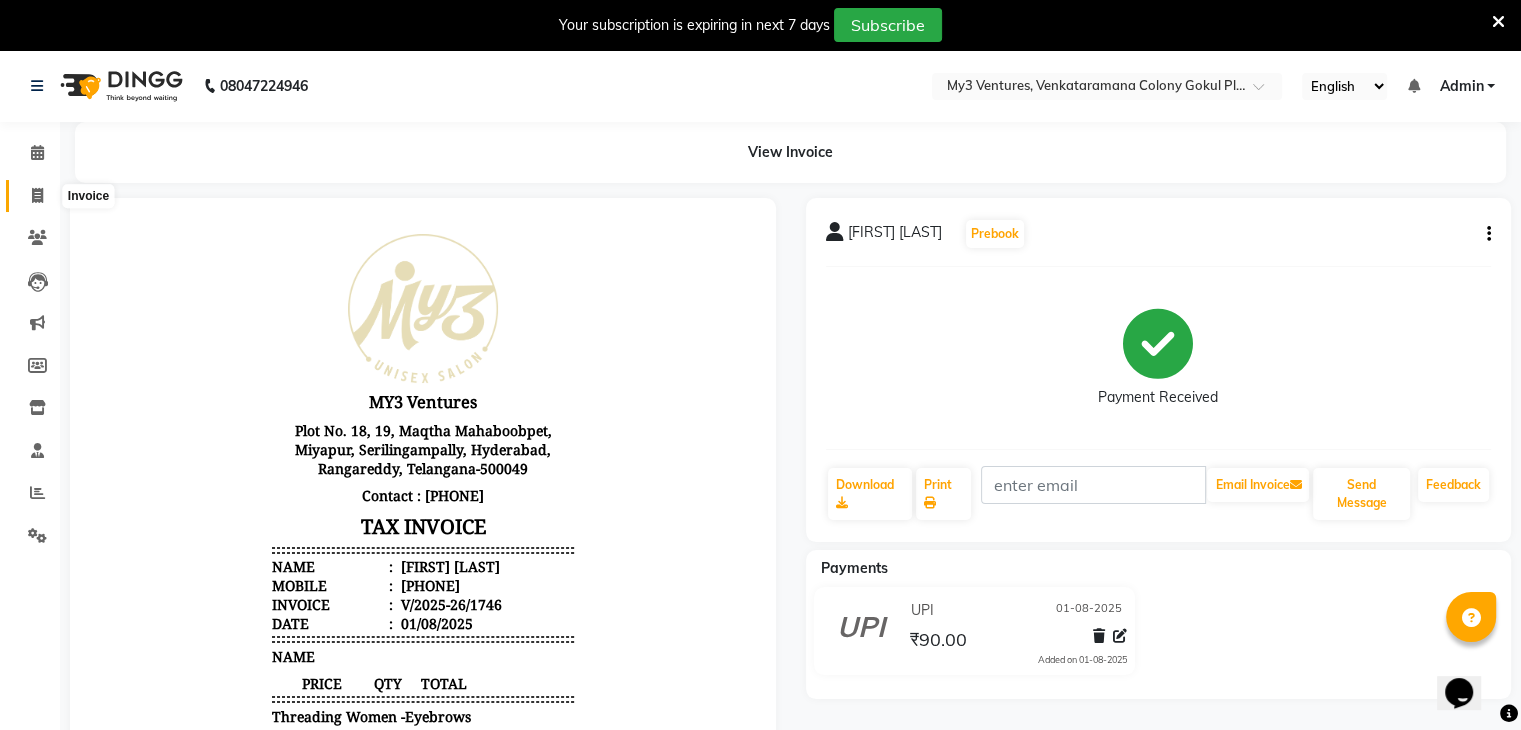 click 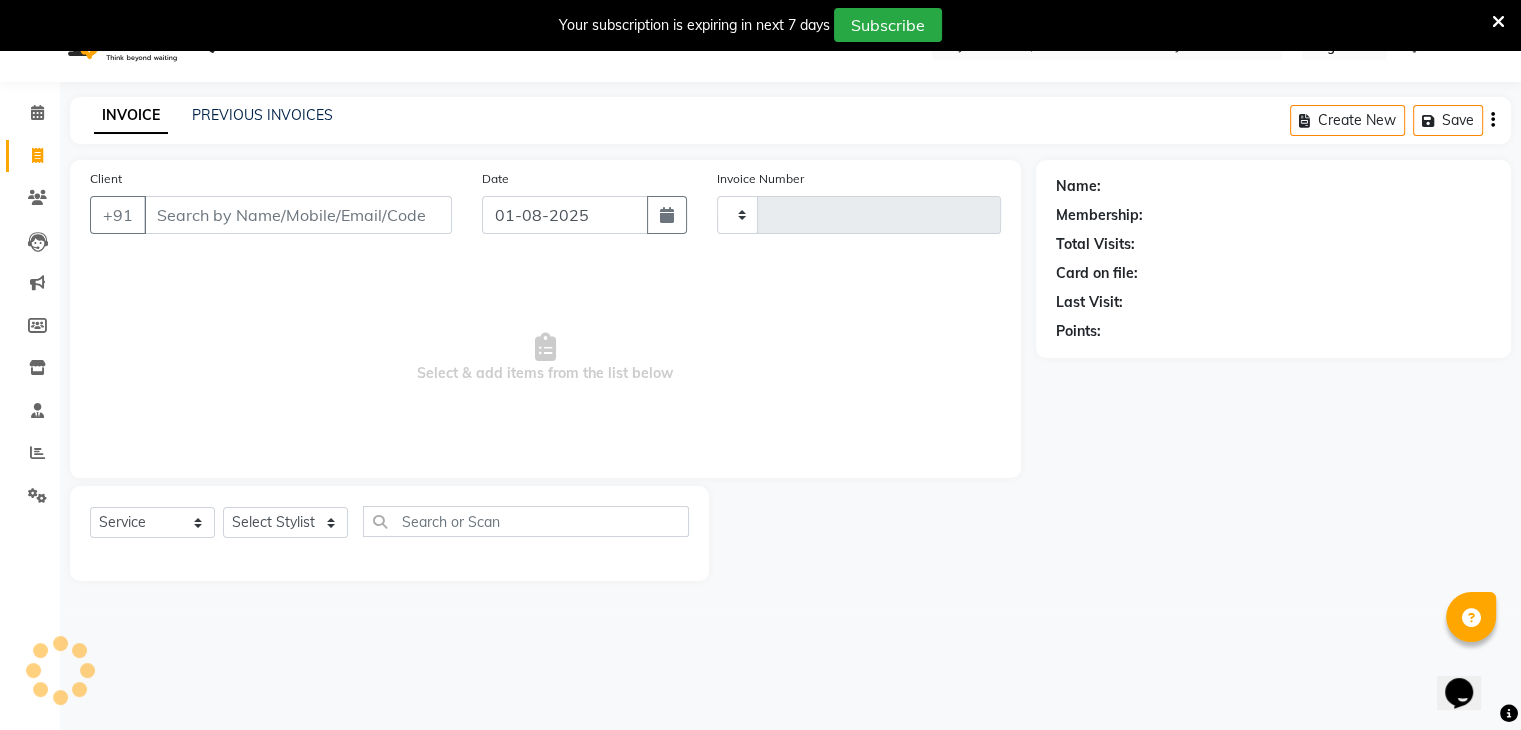 type on "1747" 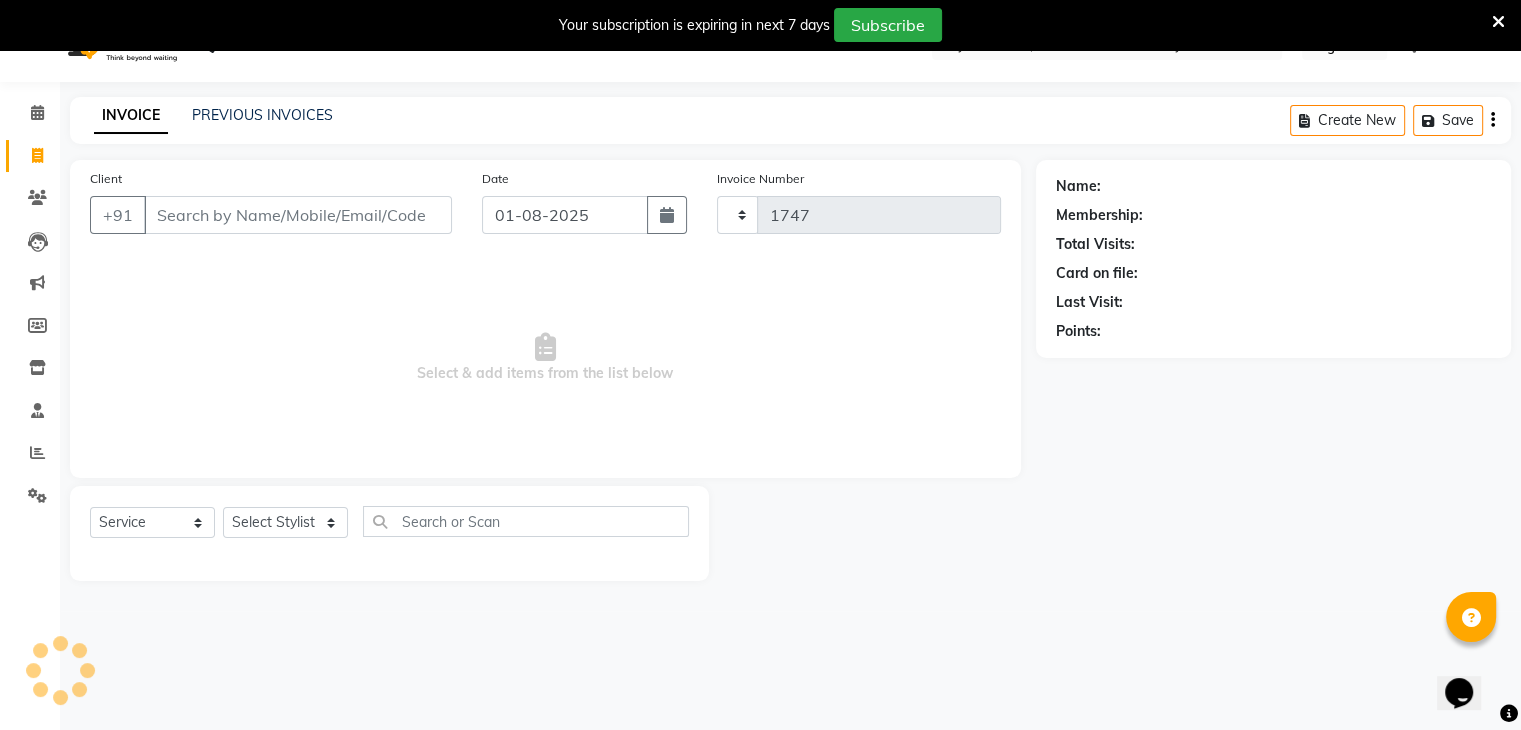 select on "6707" 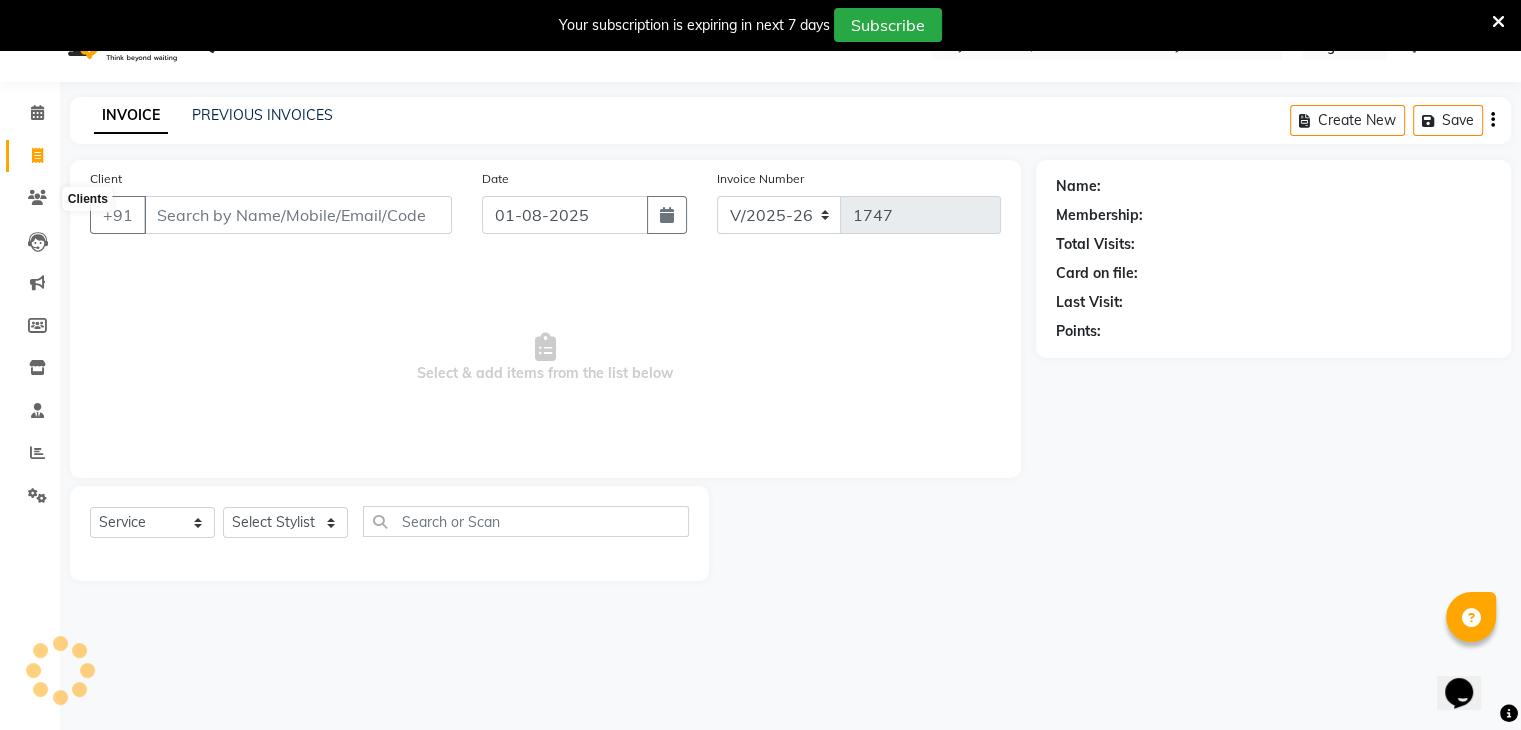 scroll, scrollTop: 50, scrollLeft: 0, axis: vertical 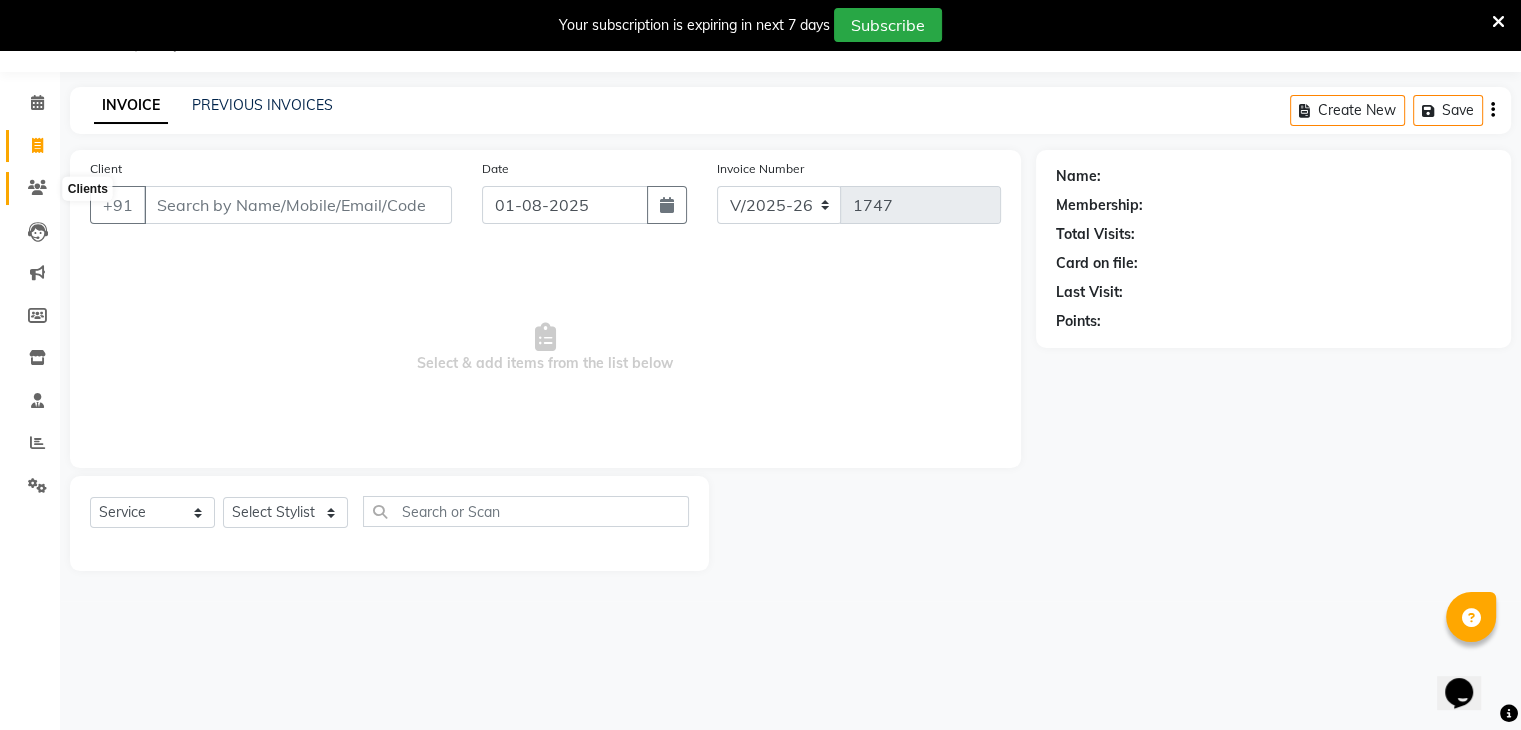 click 